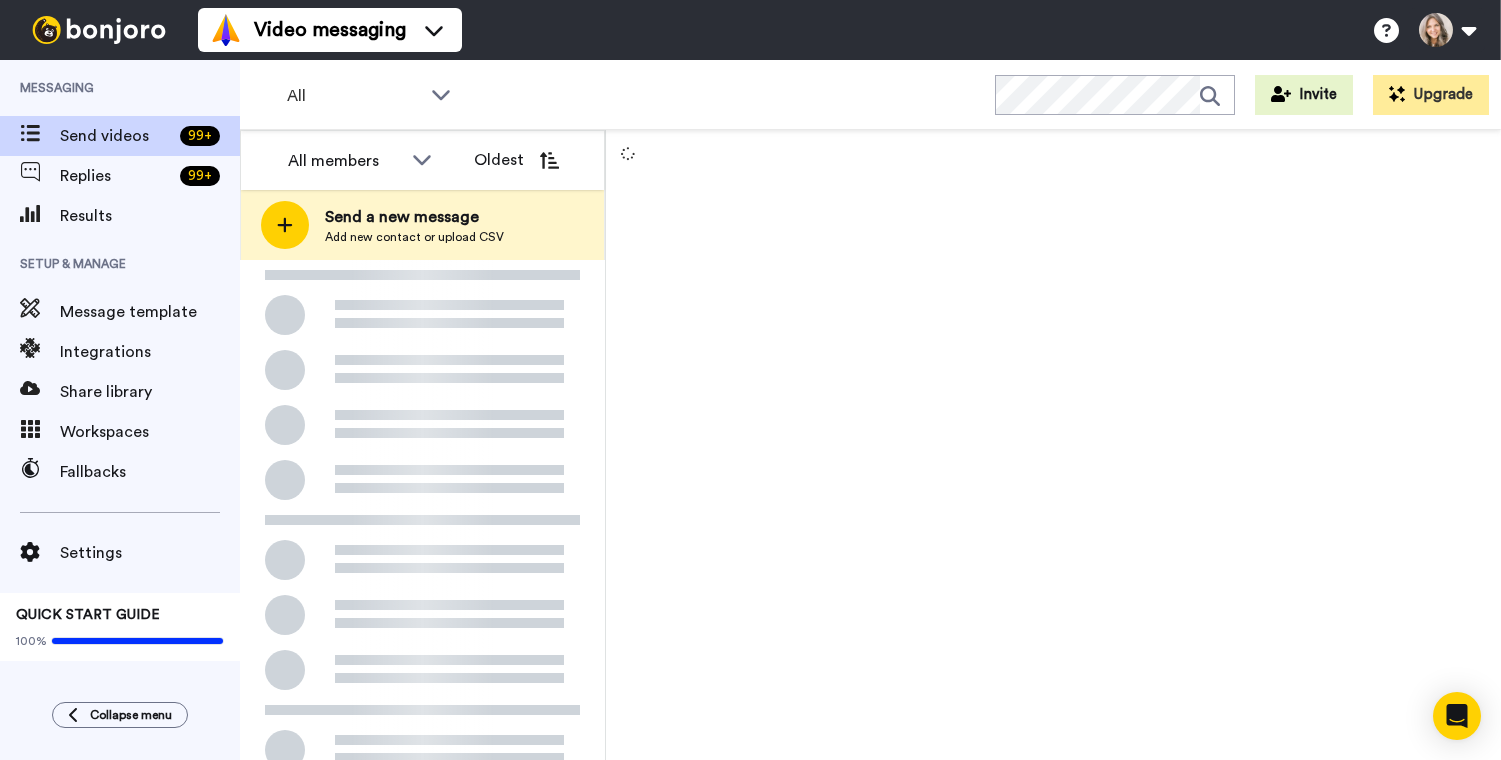 scroll, scrollTop: 0, scrollLeft: 0, axis: both 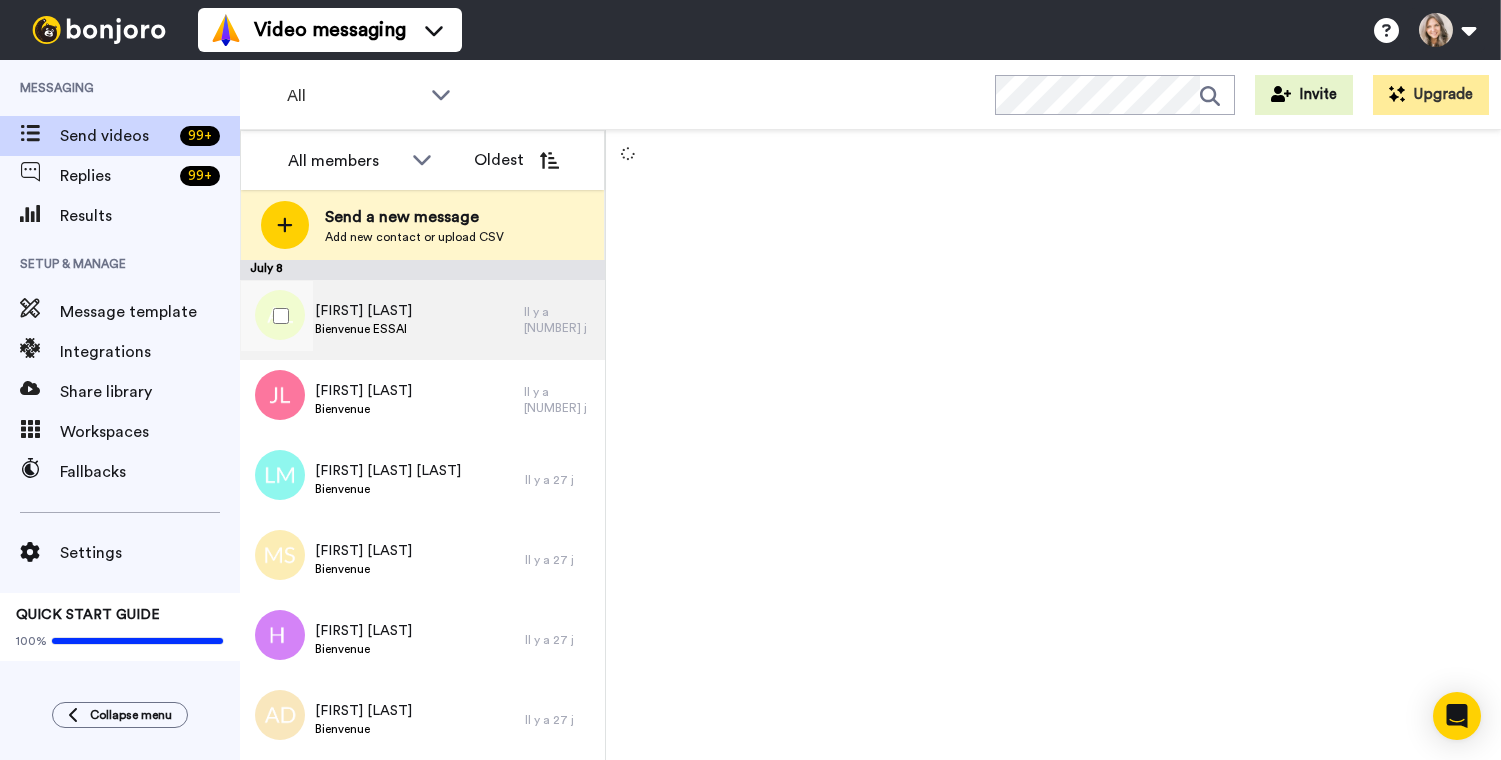 click on "[FIRST] La Ferté Bienvenue ESSAI" at bounding box center [382, 320] 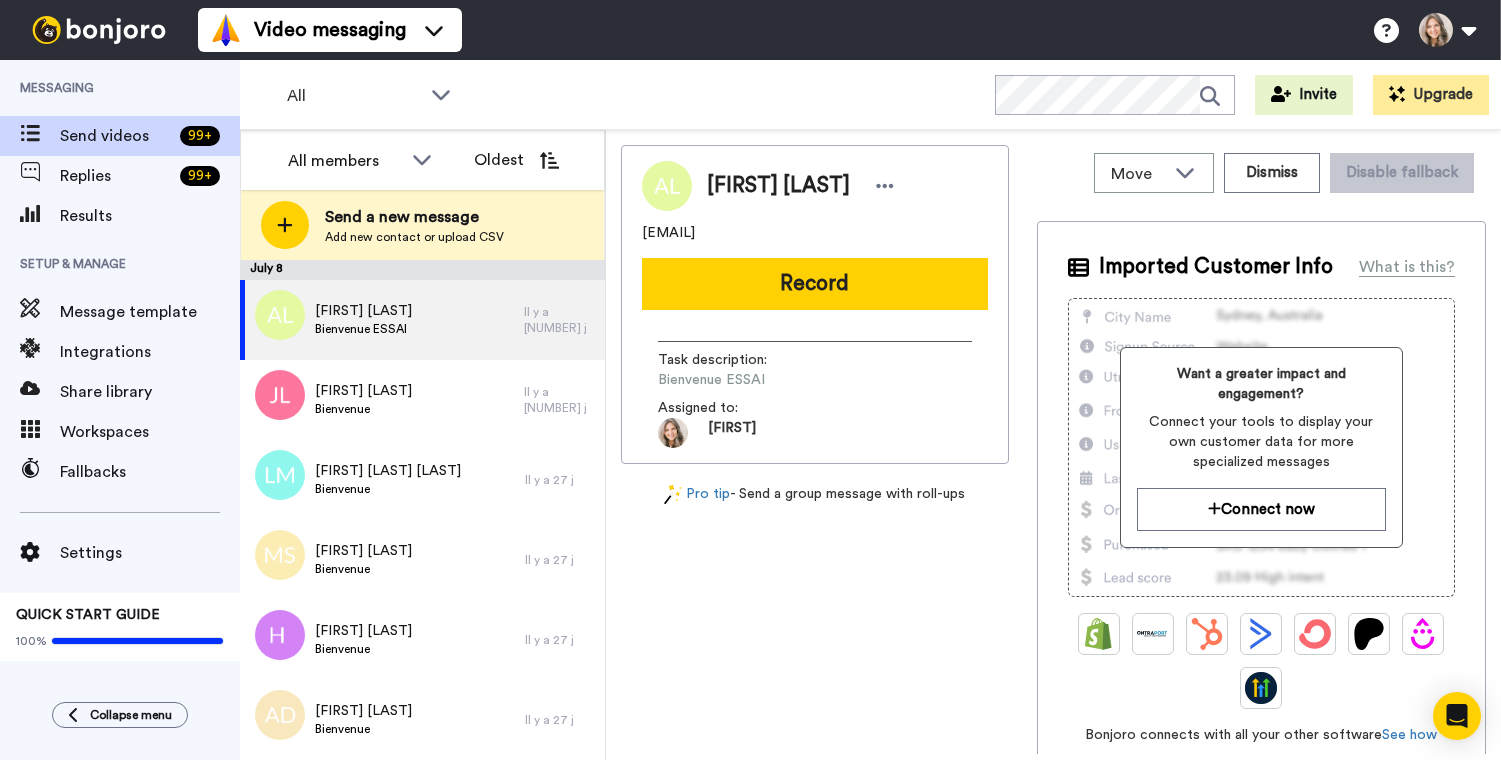 drag, startPoint x: 645, startPoint y: 232, endPoint x: 727, endPoint y: 234, distance: 82.02438 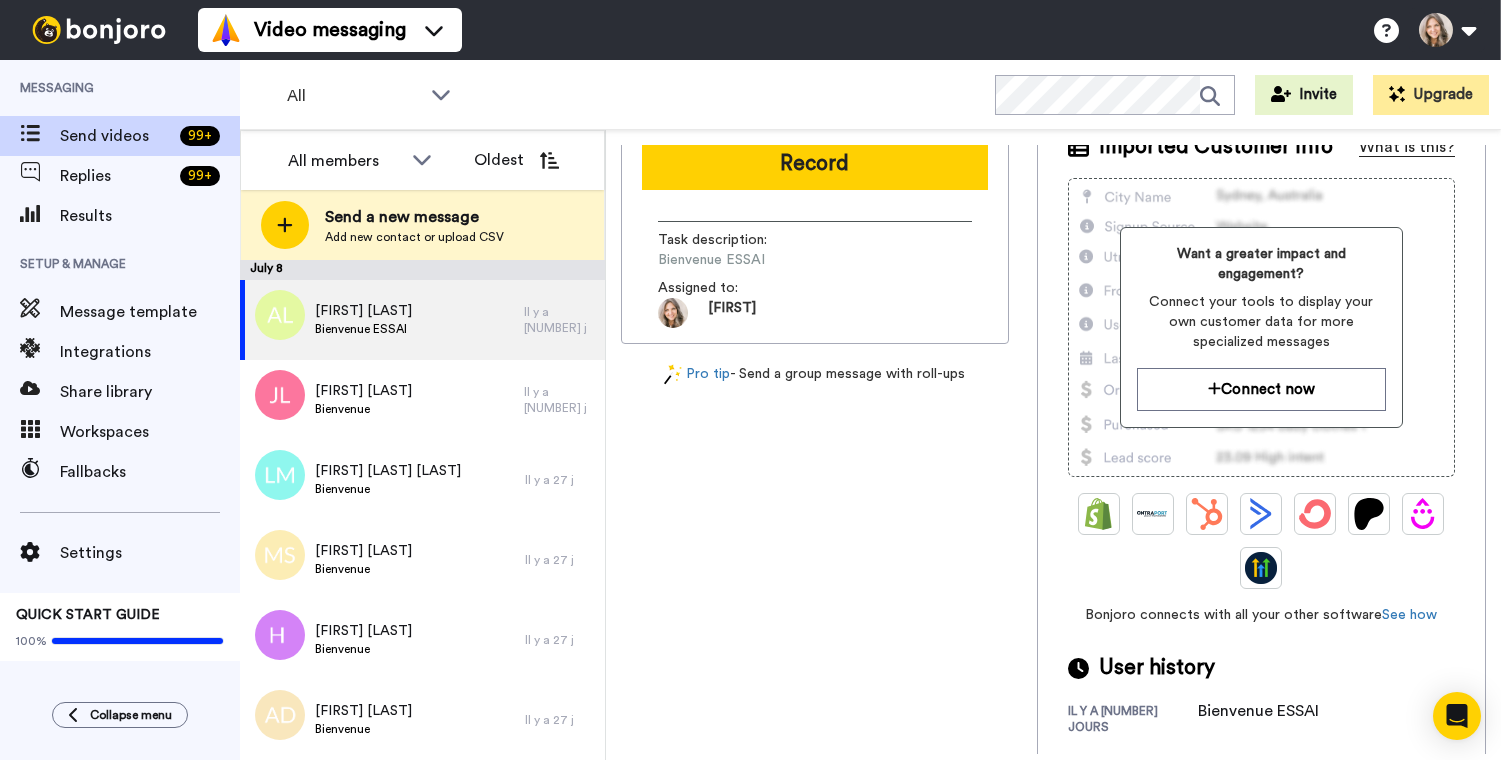 scroll, scrollTop: 0, scrollLeft: 0, axis: both 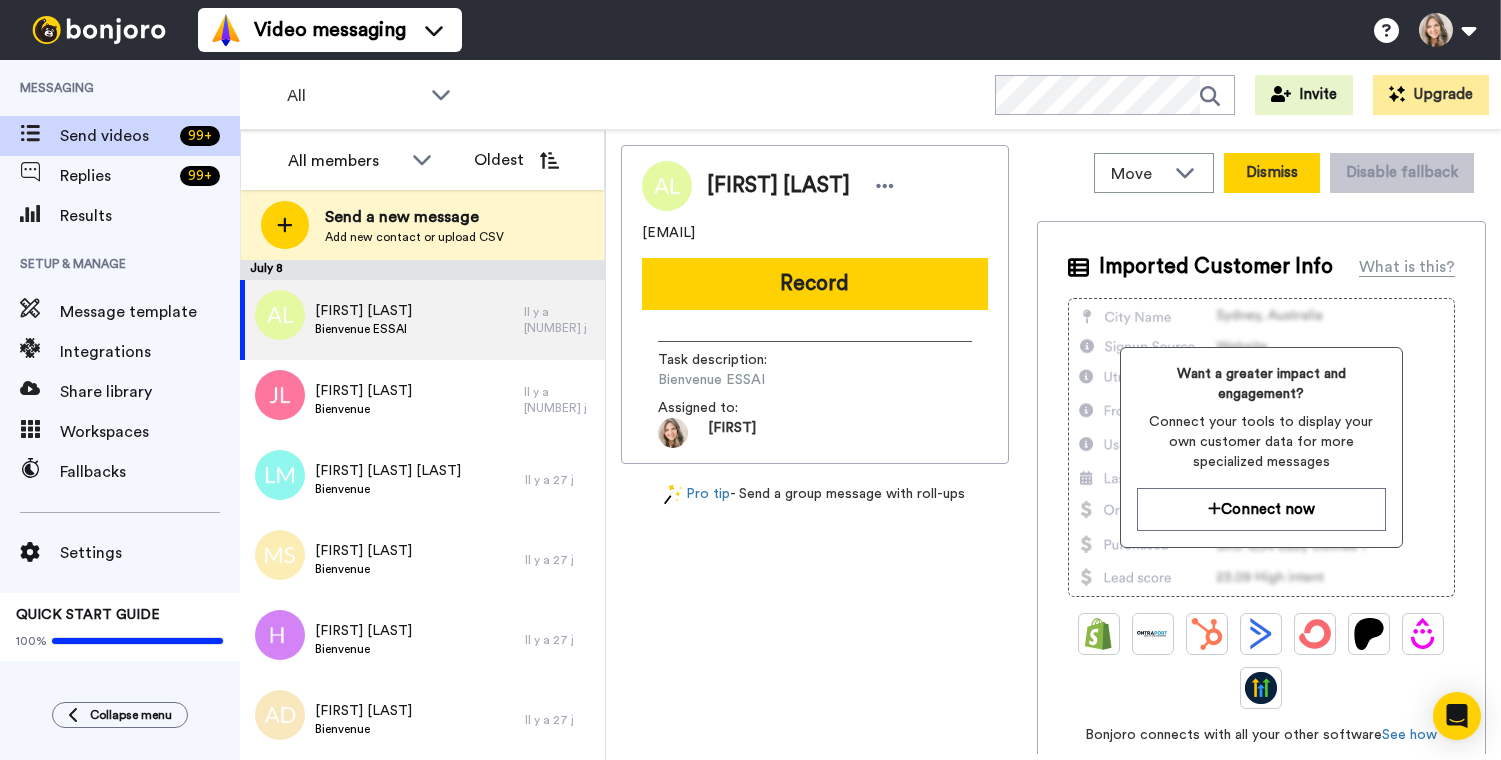 click on "Dismiss" at bounding box center [1272, 173] 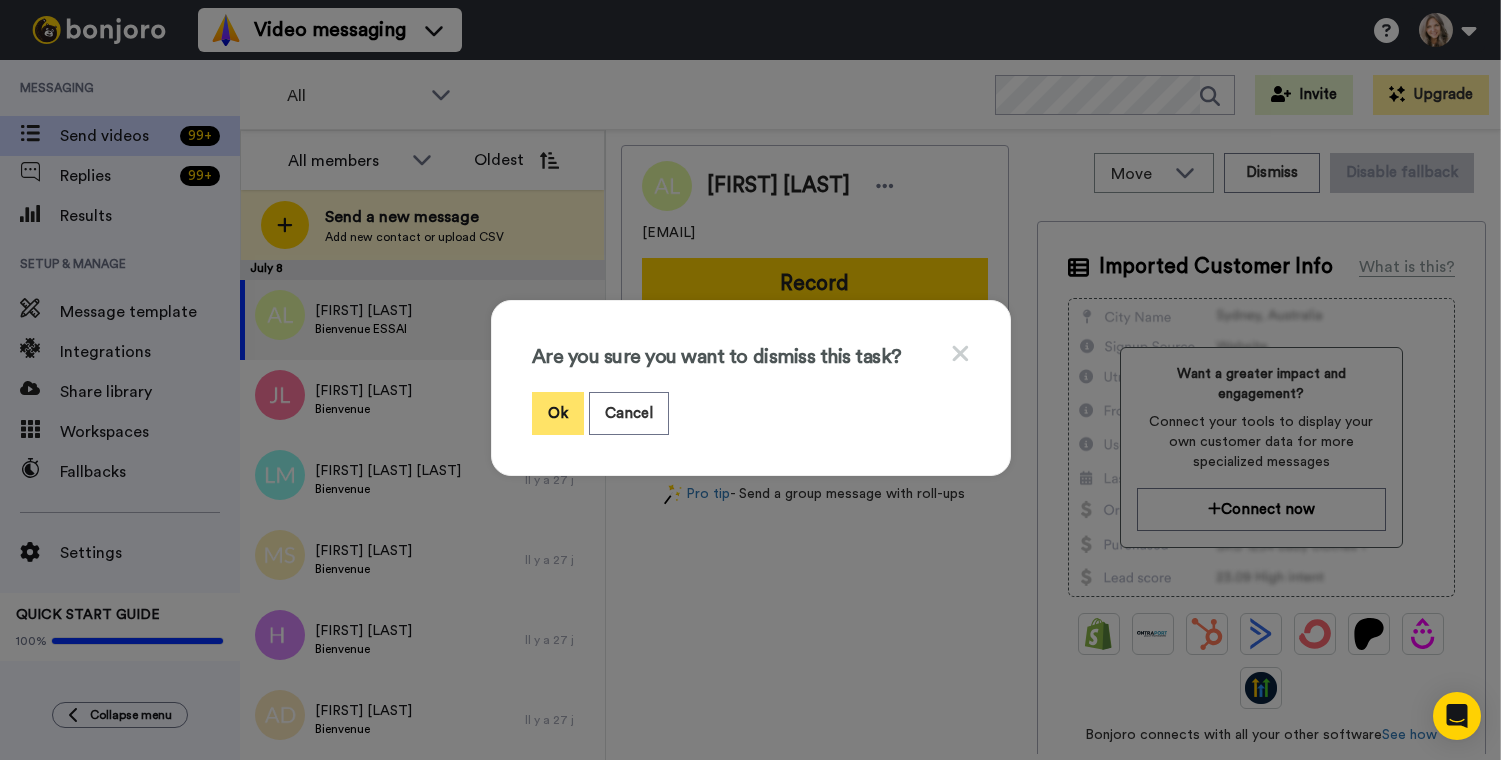 click on "Ok" at bounding box center (558, 413) 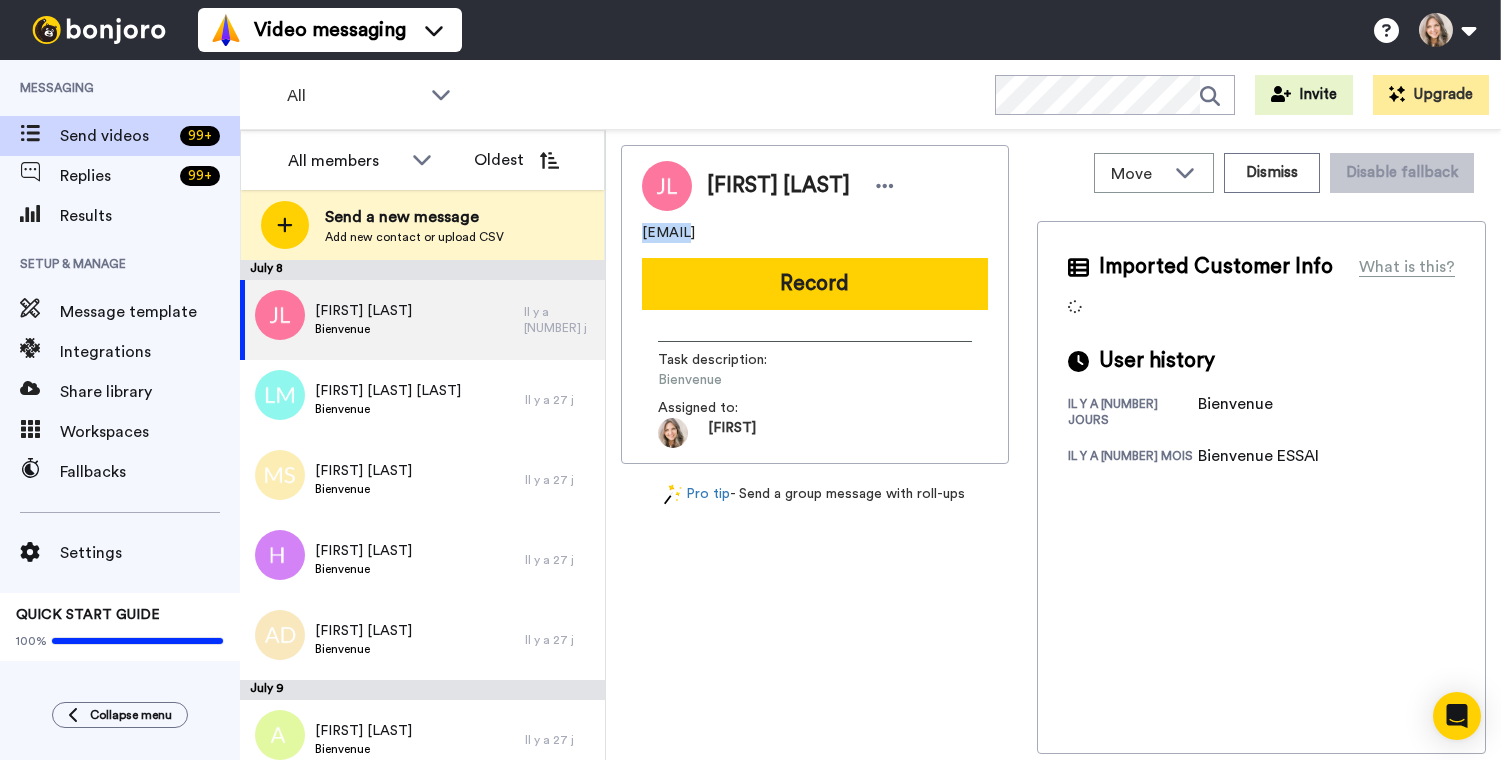 drag, startPoint x: 643, startPoint y: 234, endPoint x: 679, endPoint y: 234, distance: 36 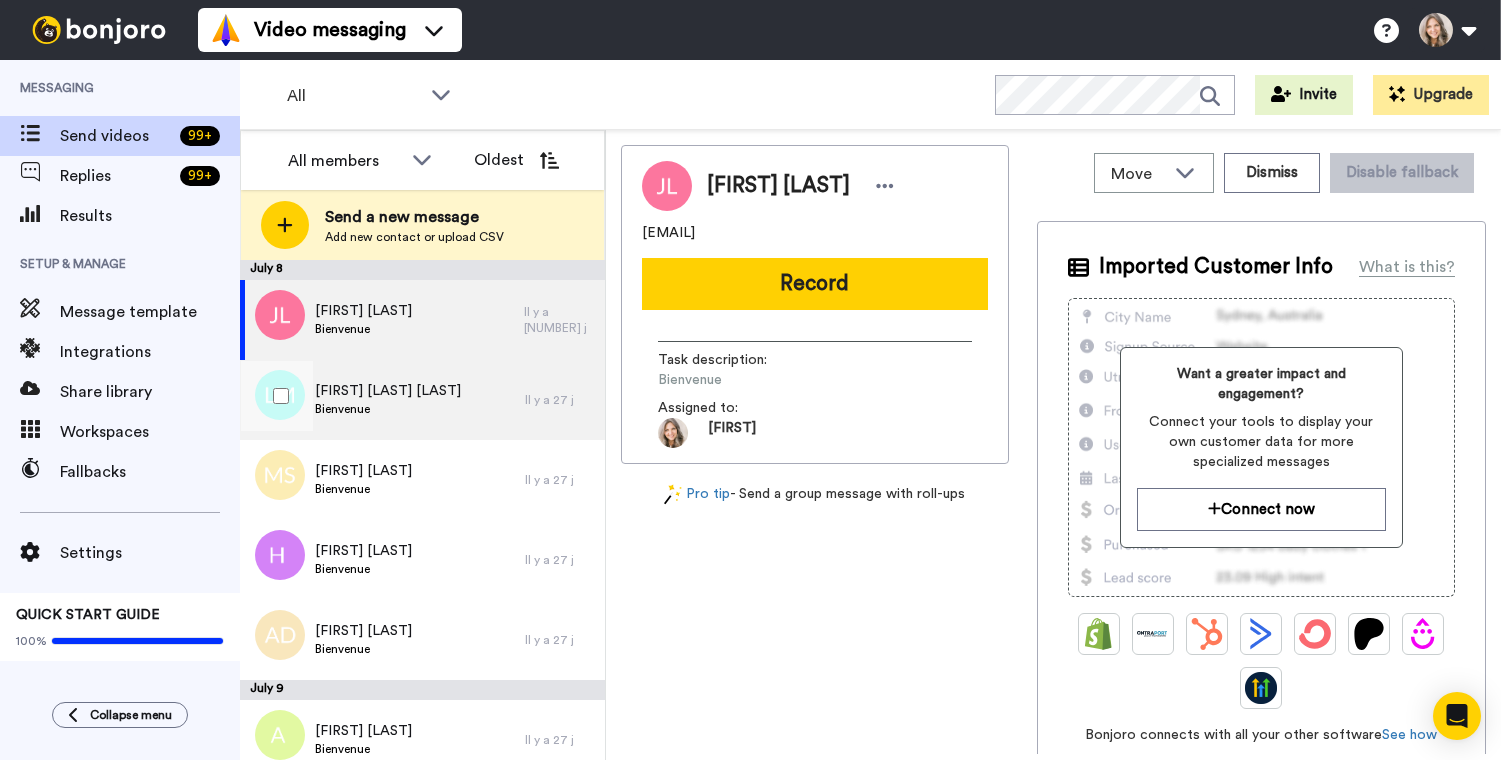 click on "Luz Maria  Gauthier Blais Bienvenue" at bounding box center [382, 400] 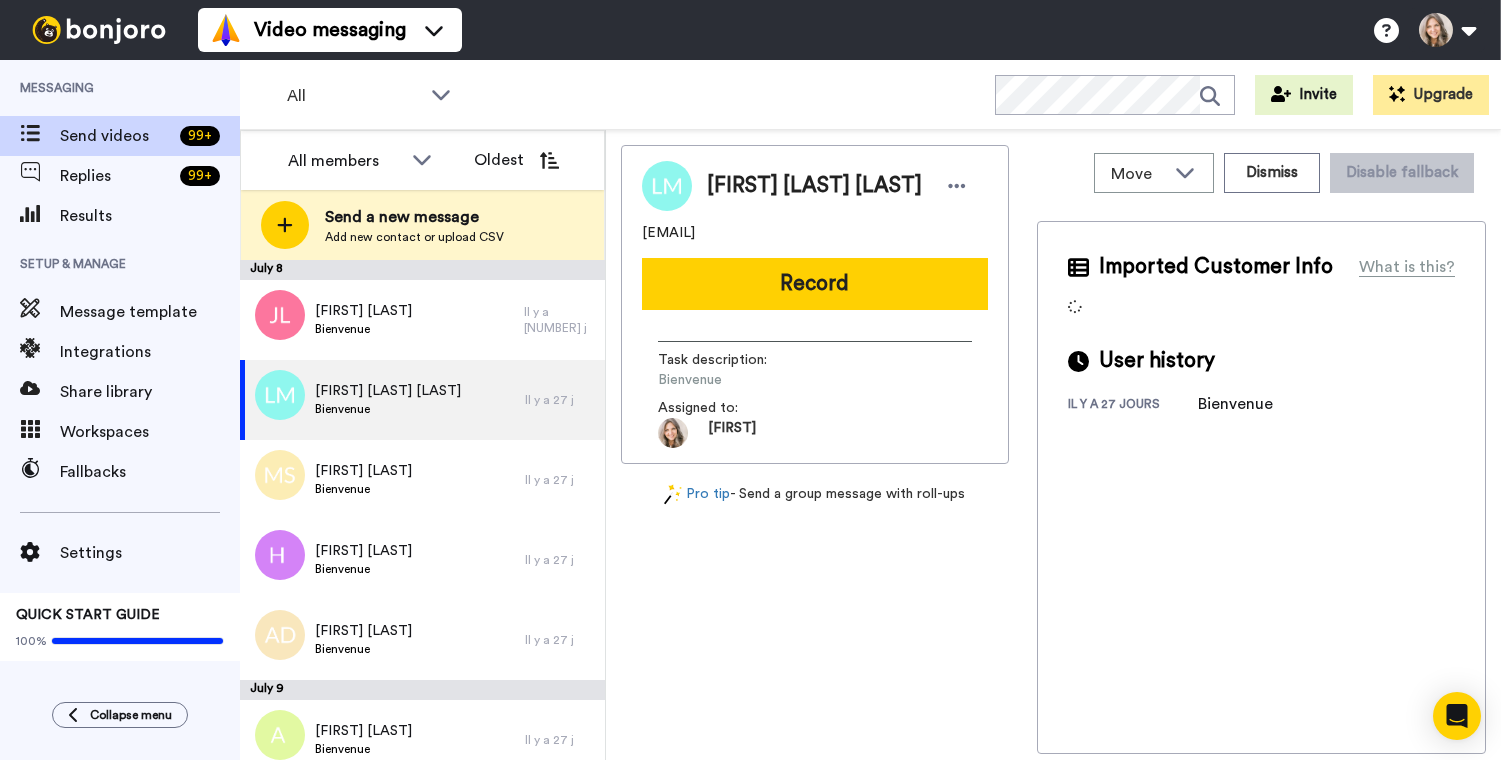 drag, startPoint x: 643, startPoint y: 232, endPoint x: 717, endPoint y: 233, distance: 74.00676 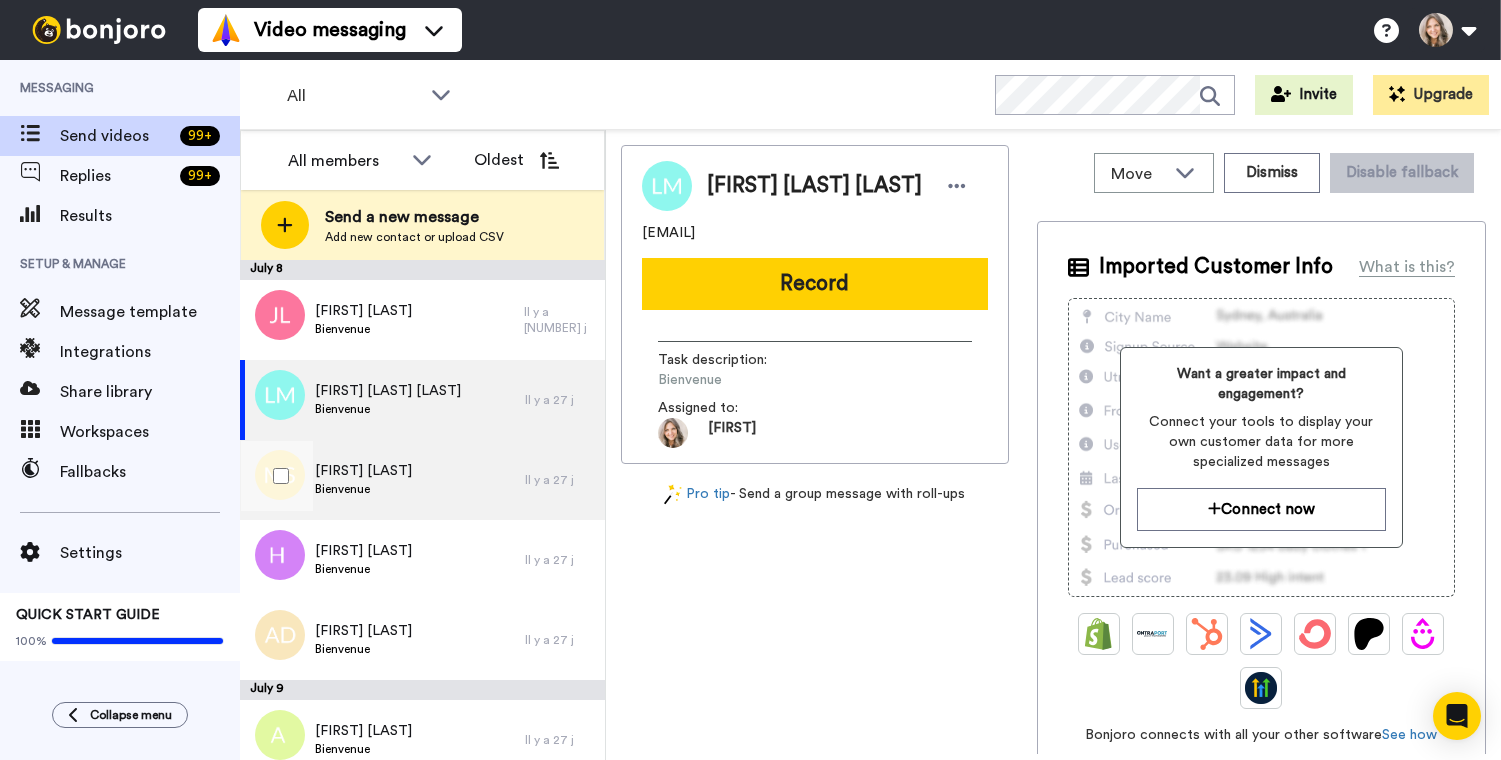 click on "Maëva Siino Bienvenue" at bounding box center [382, 480] 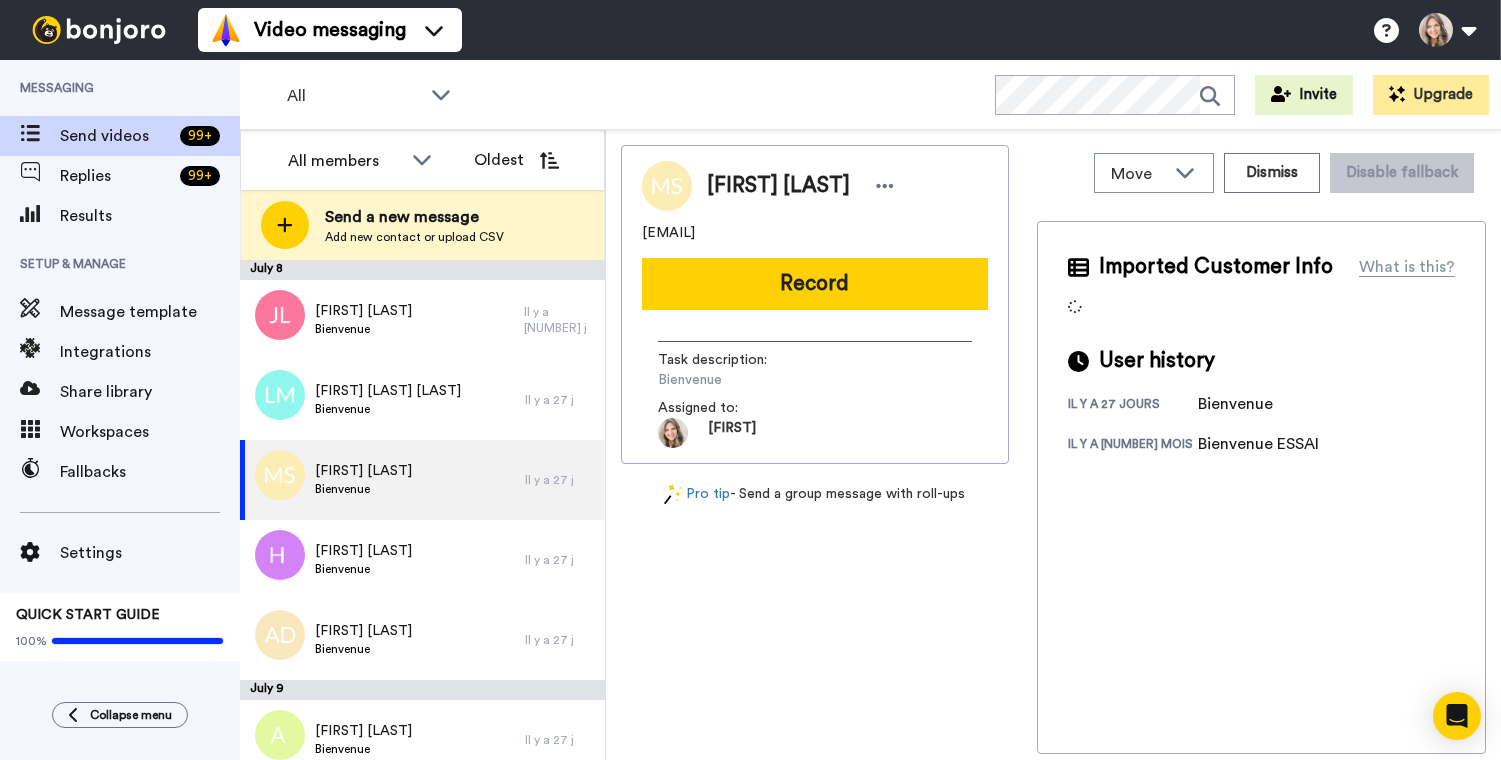 drag, startPoint x: 641, startPoint y: 231, endPoint x: 739, endPoint y: 237, distance: 98.1835 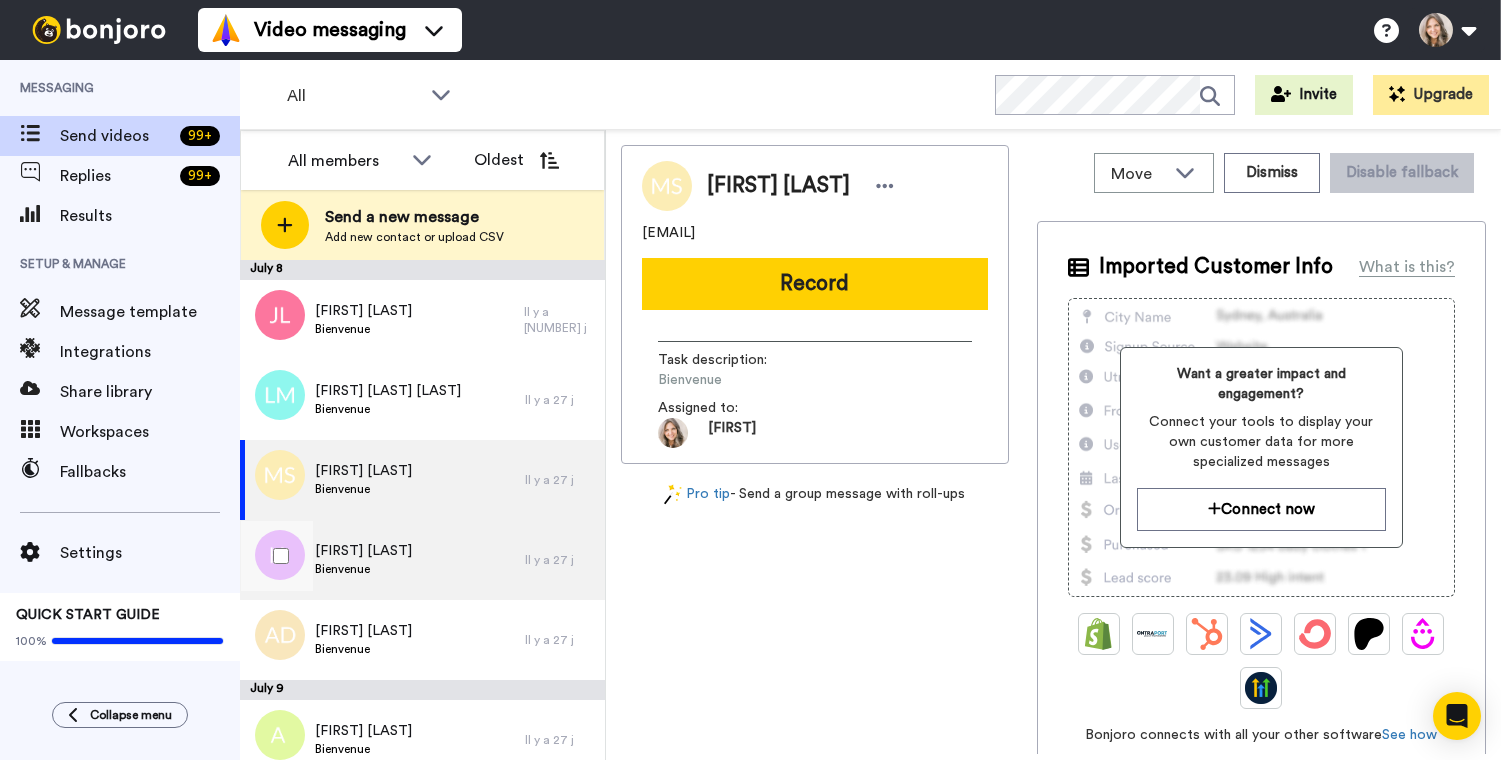 click on "Hélène Septier Bienvenue" at bounding box center (382, 560) 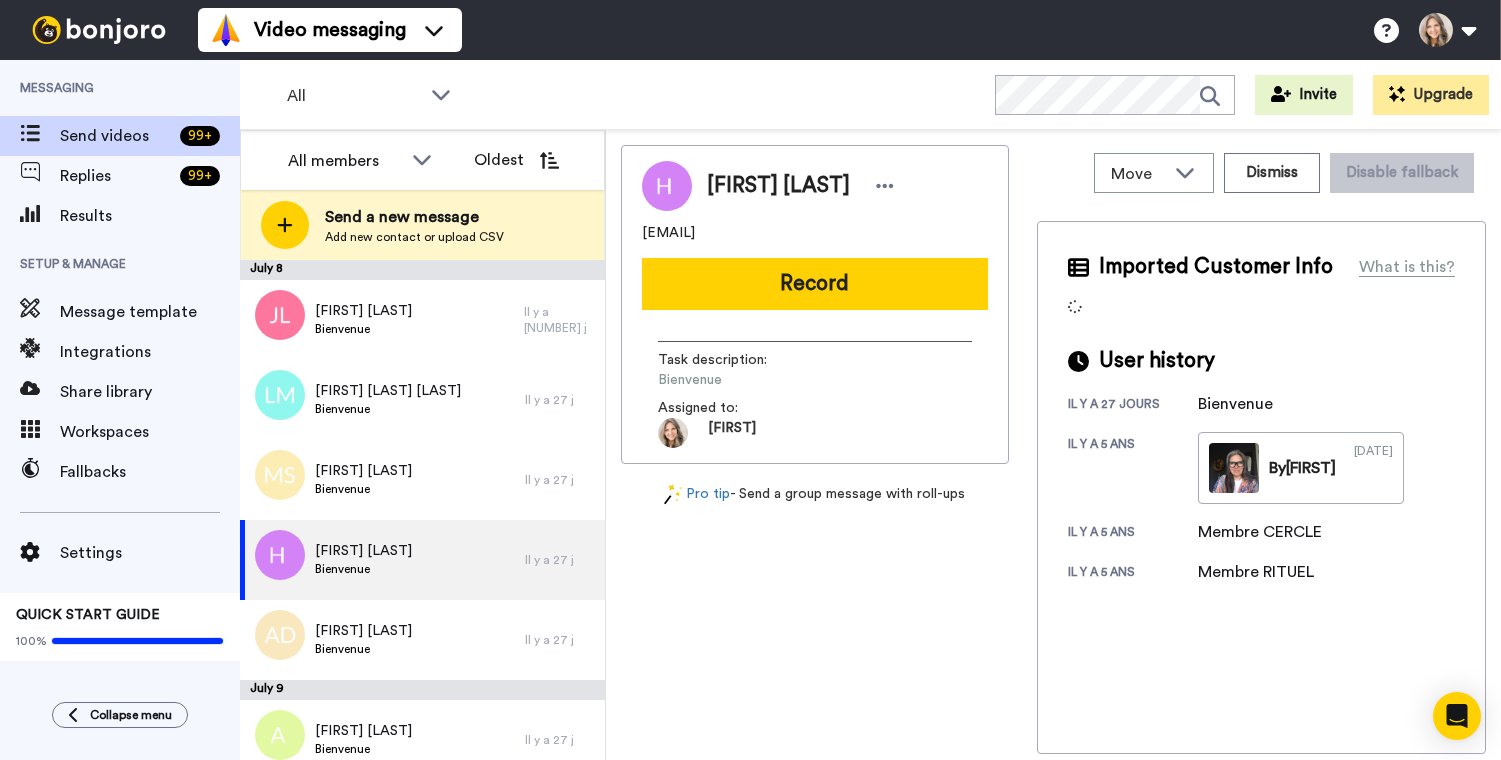 drag, startPoint x: 642, startPoint y: 233, endPoint x: 723, endPoint y: 236, distance: 81.055534 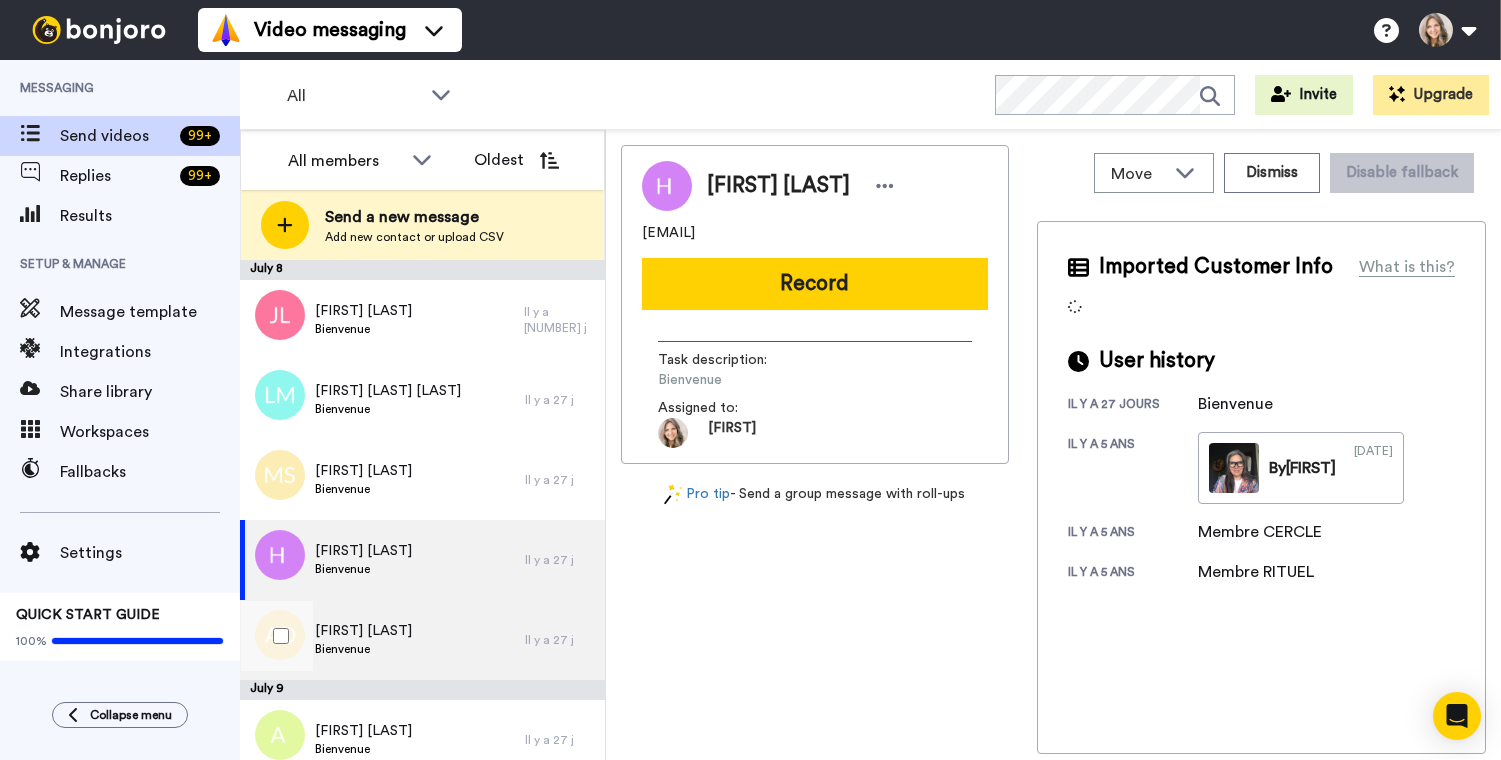 click on "Anouk Dube Bienvenue" at bounding box center (382, 640) 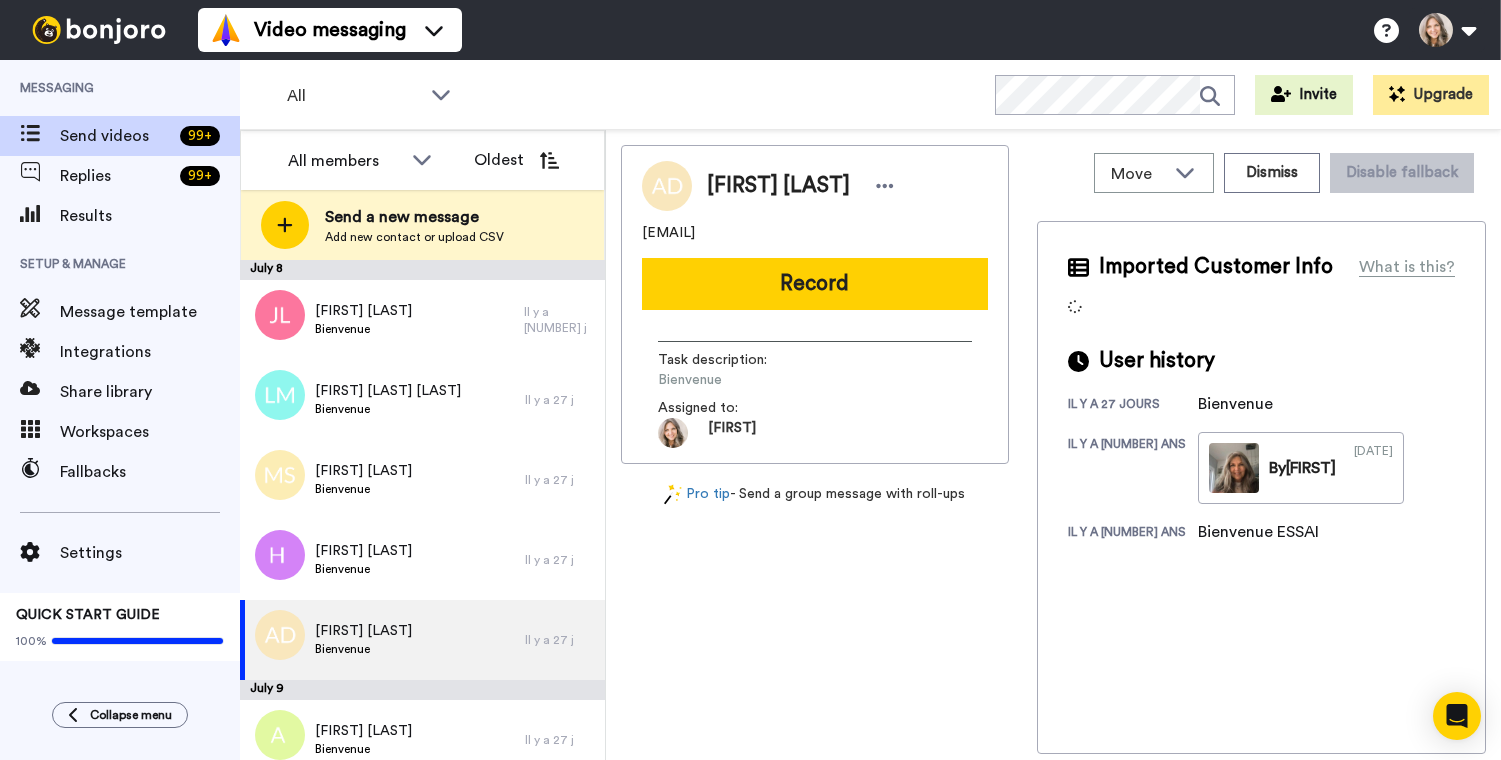 drag, startPoint x: 642, startPoint y: 233, endPoint x: 729, endPoint y: 233, distance: 87 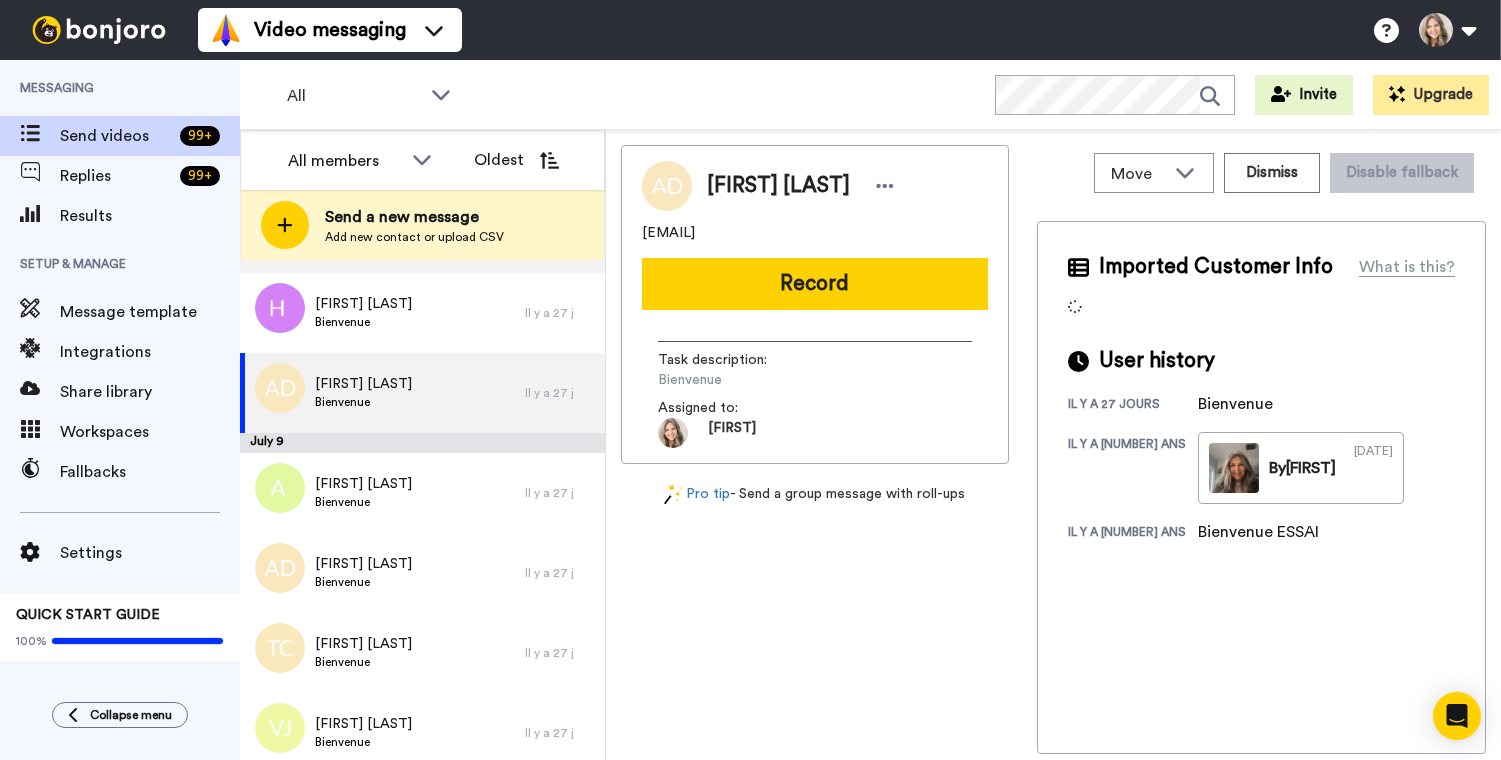 scroll, scrollTop: 0, scrollLeft: 0, axis: both 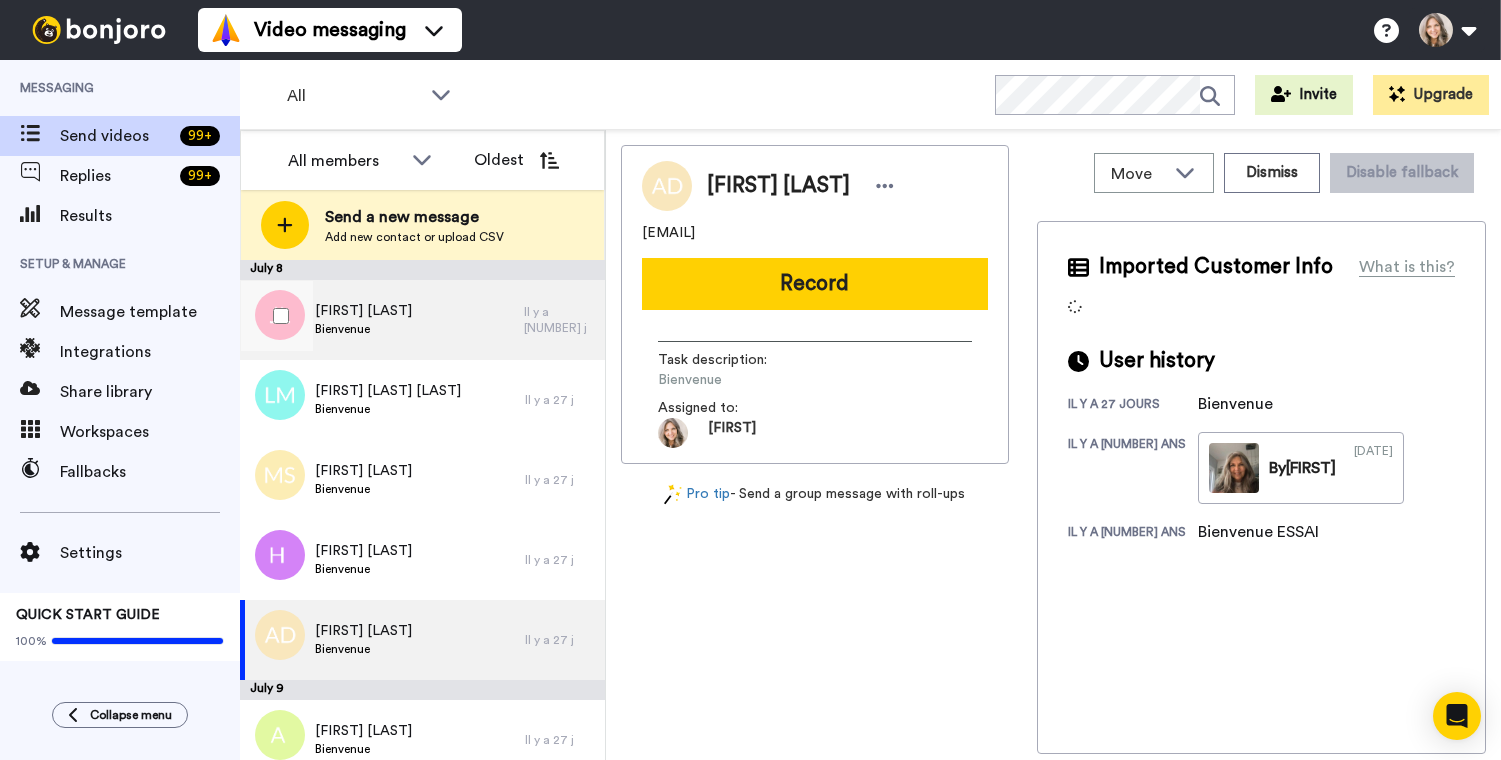 click on "Josee Langlois Bienvenue" at bounding box center (382, 320) 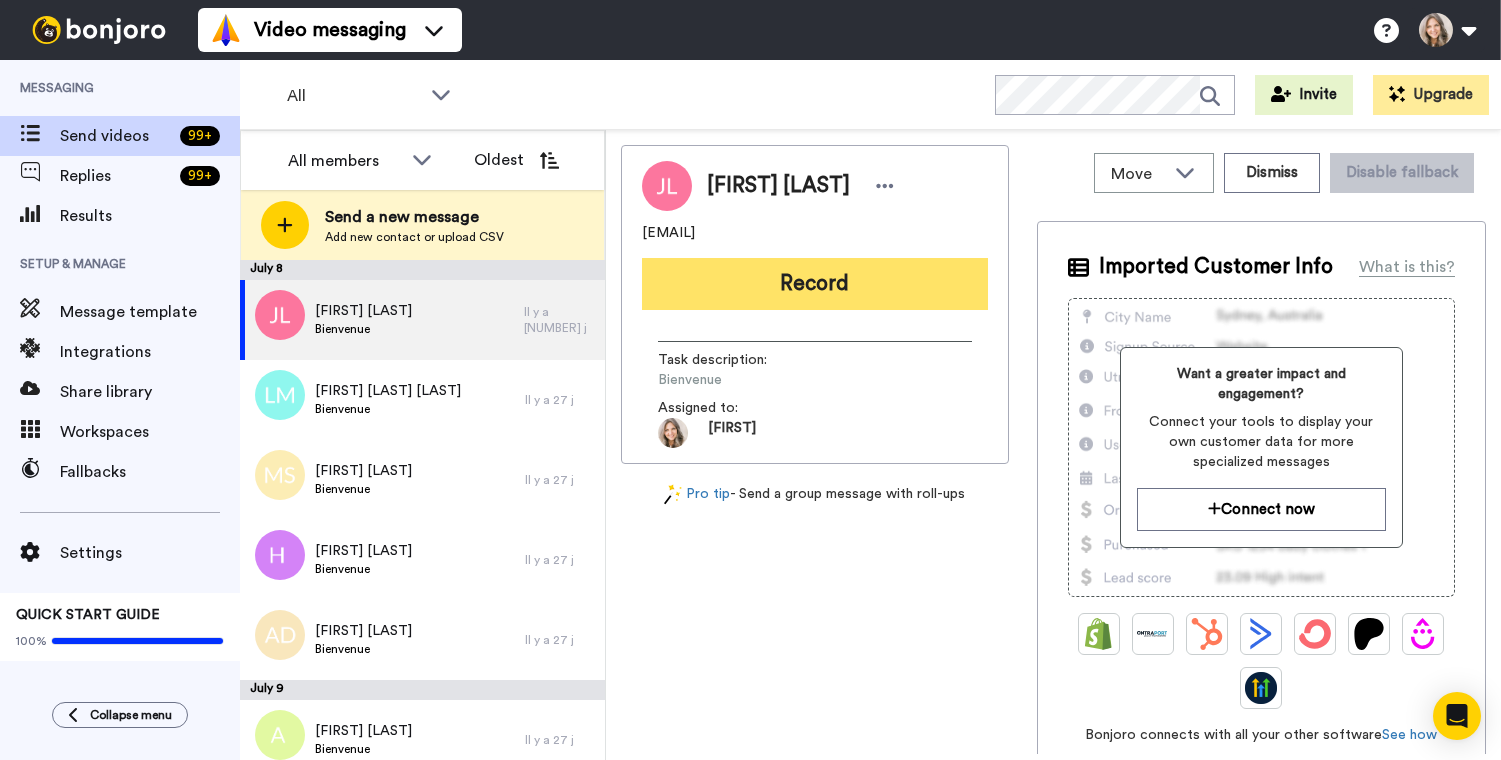 click on "Record" at bounding box center (815, 284) 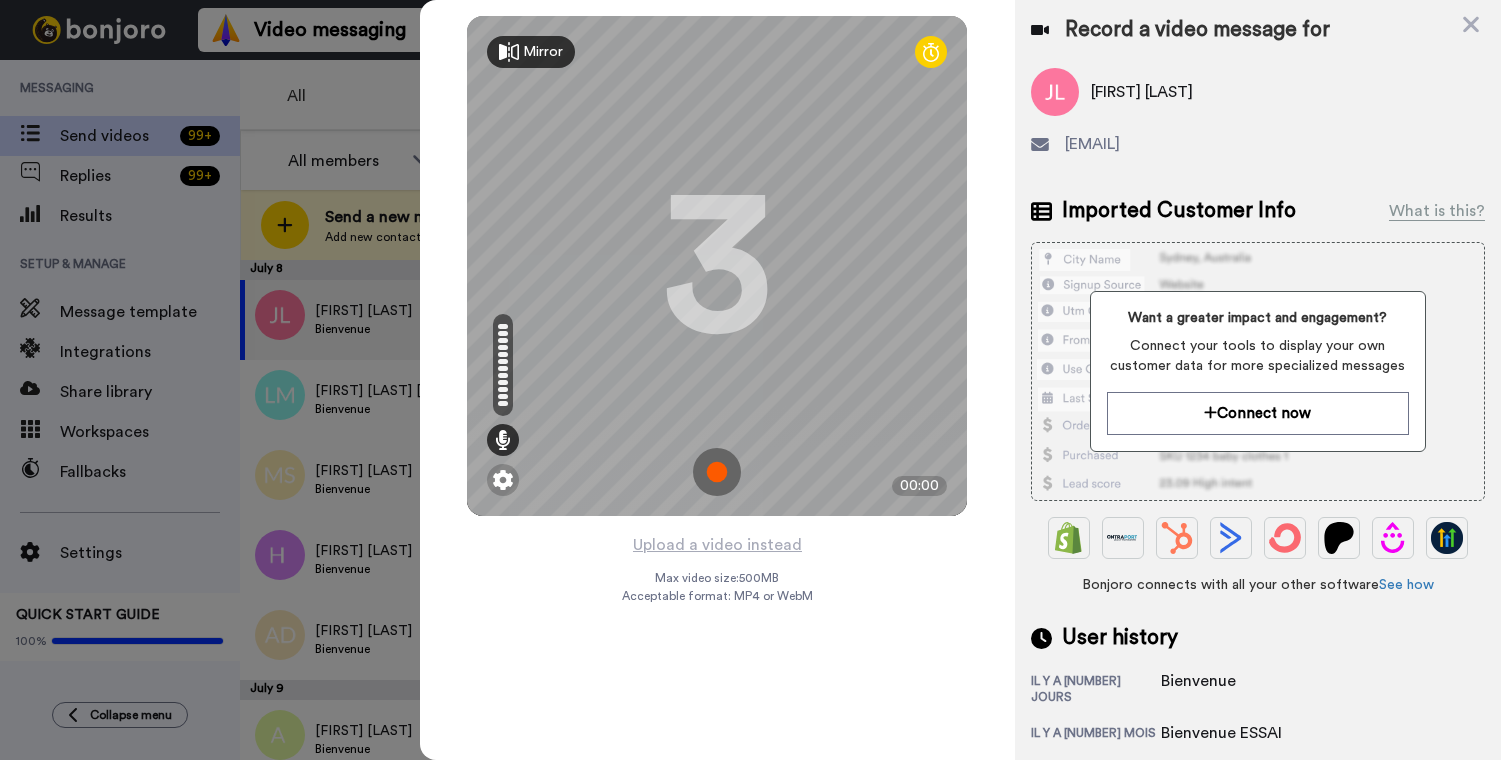 click at bounding box center [717, 472] 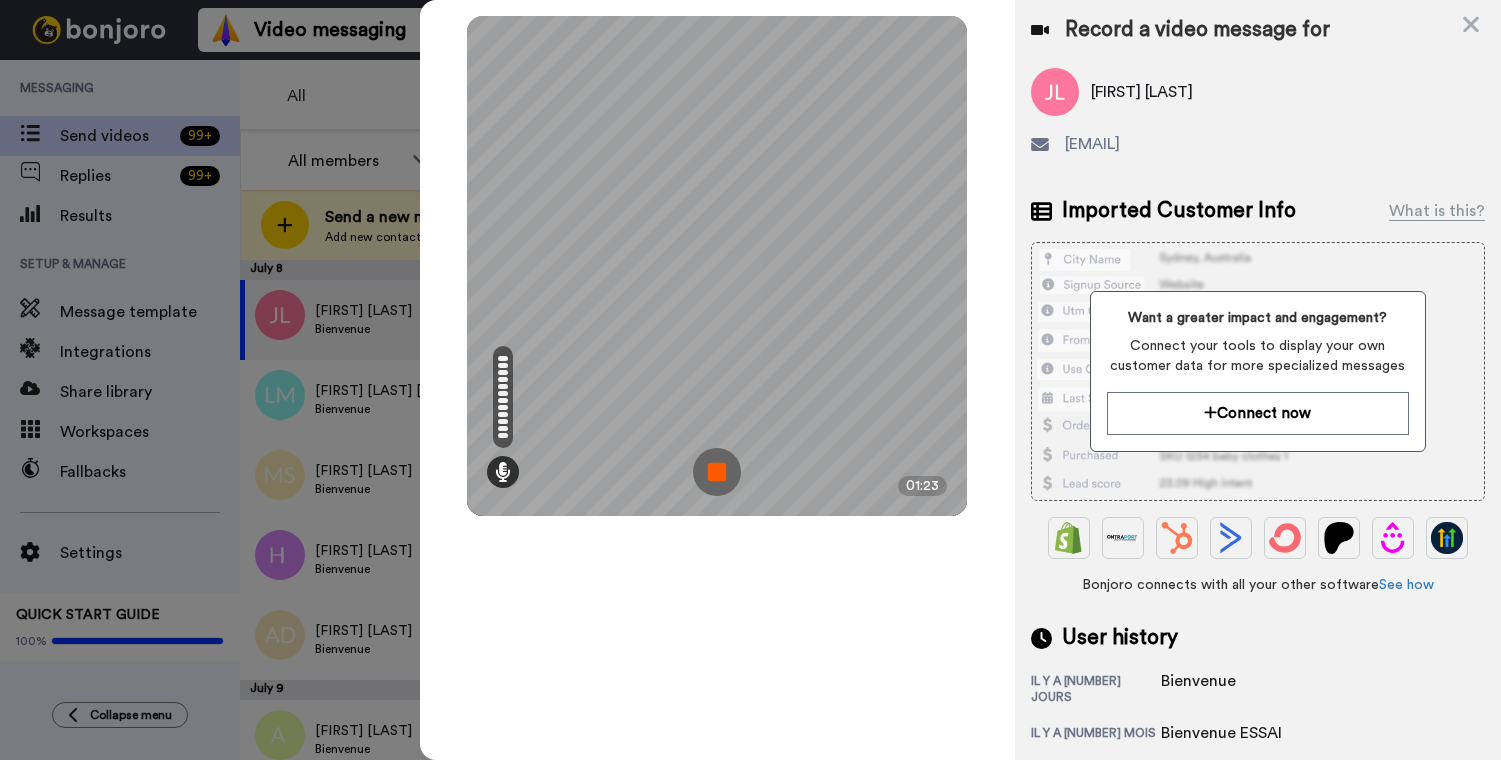 click at bounding box center (717, 472) 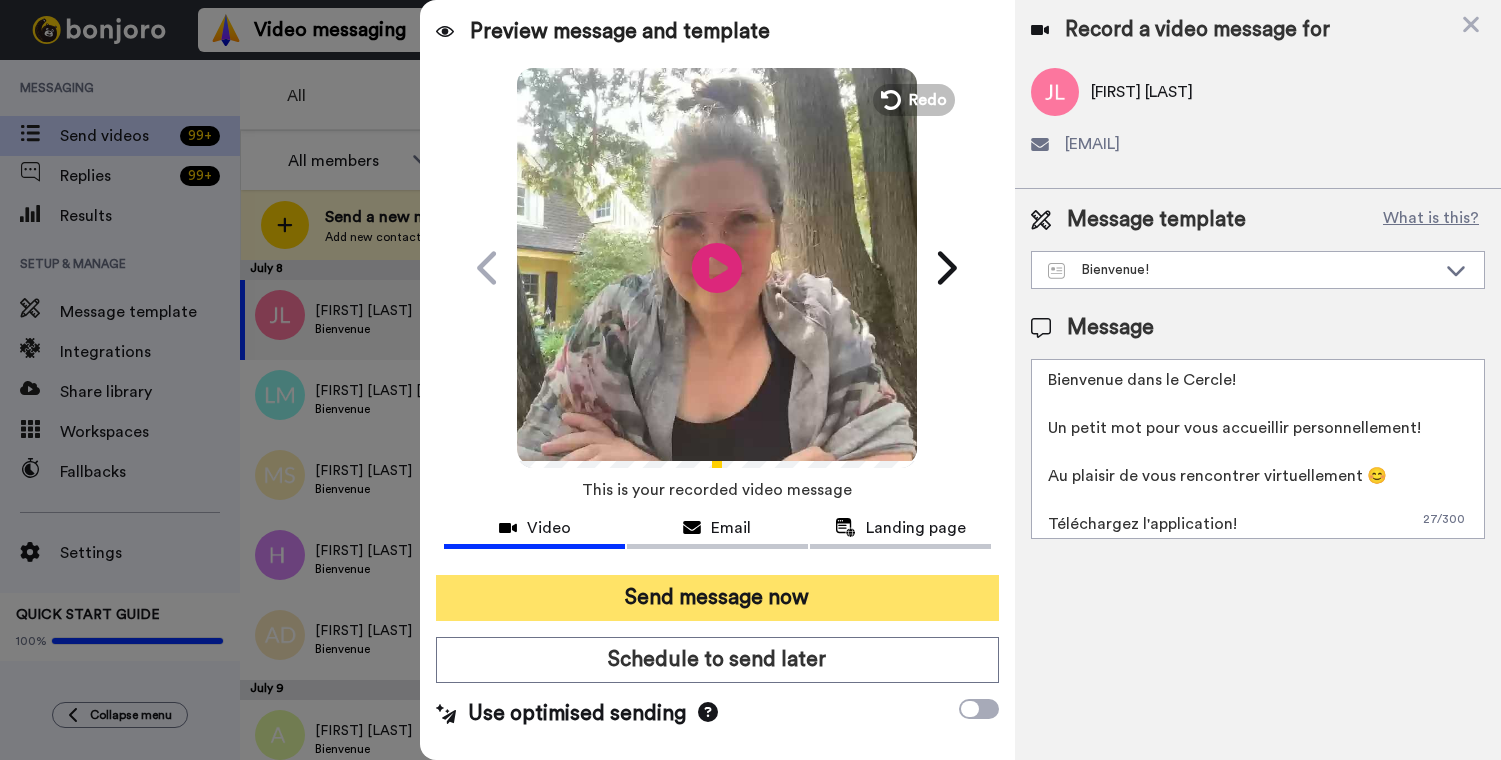 click on "Send message now" at bounding box center [717, 598] 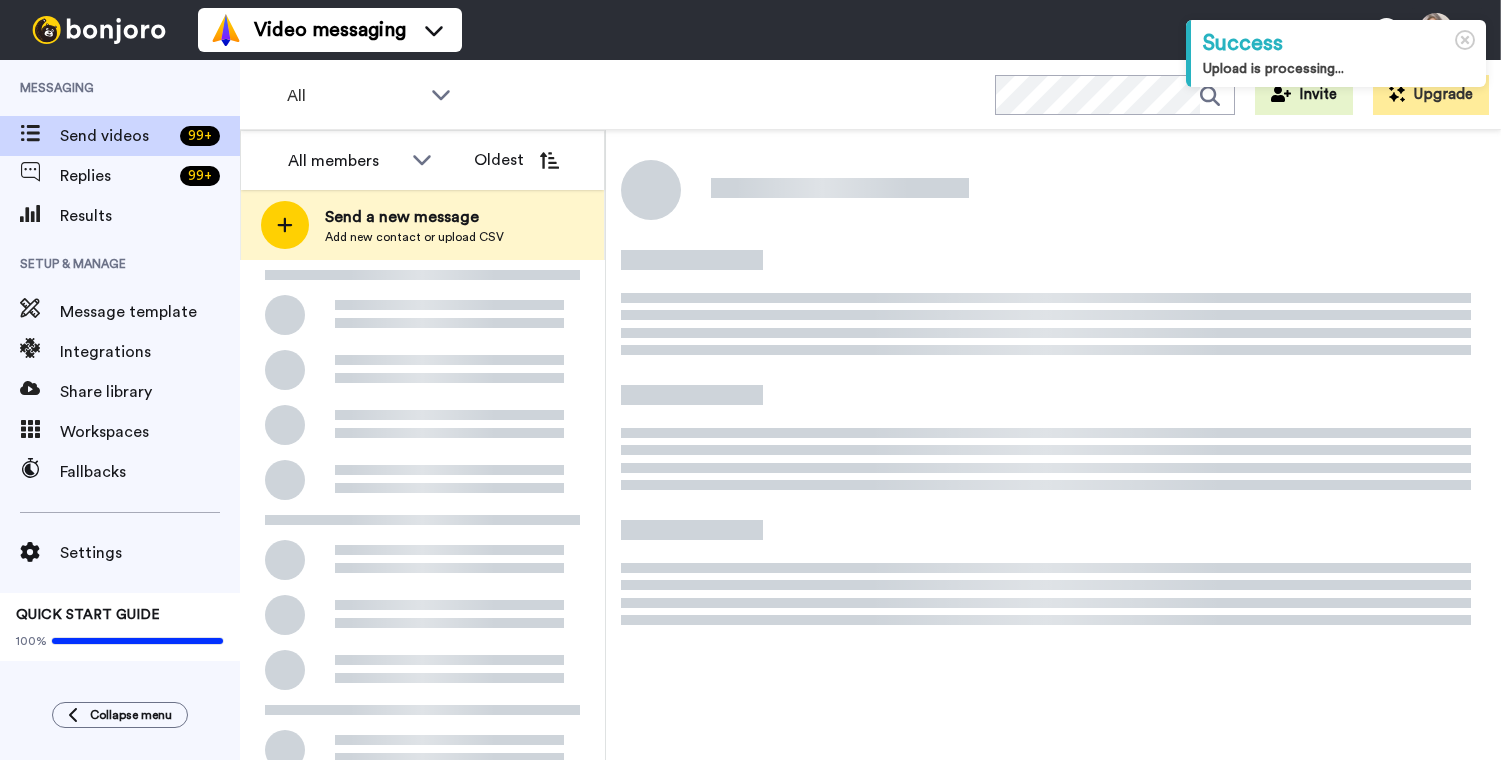 scroll, scrollTop: 0, scrollLeft: 0, axis: both 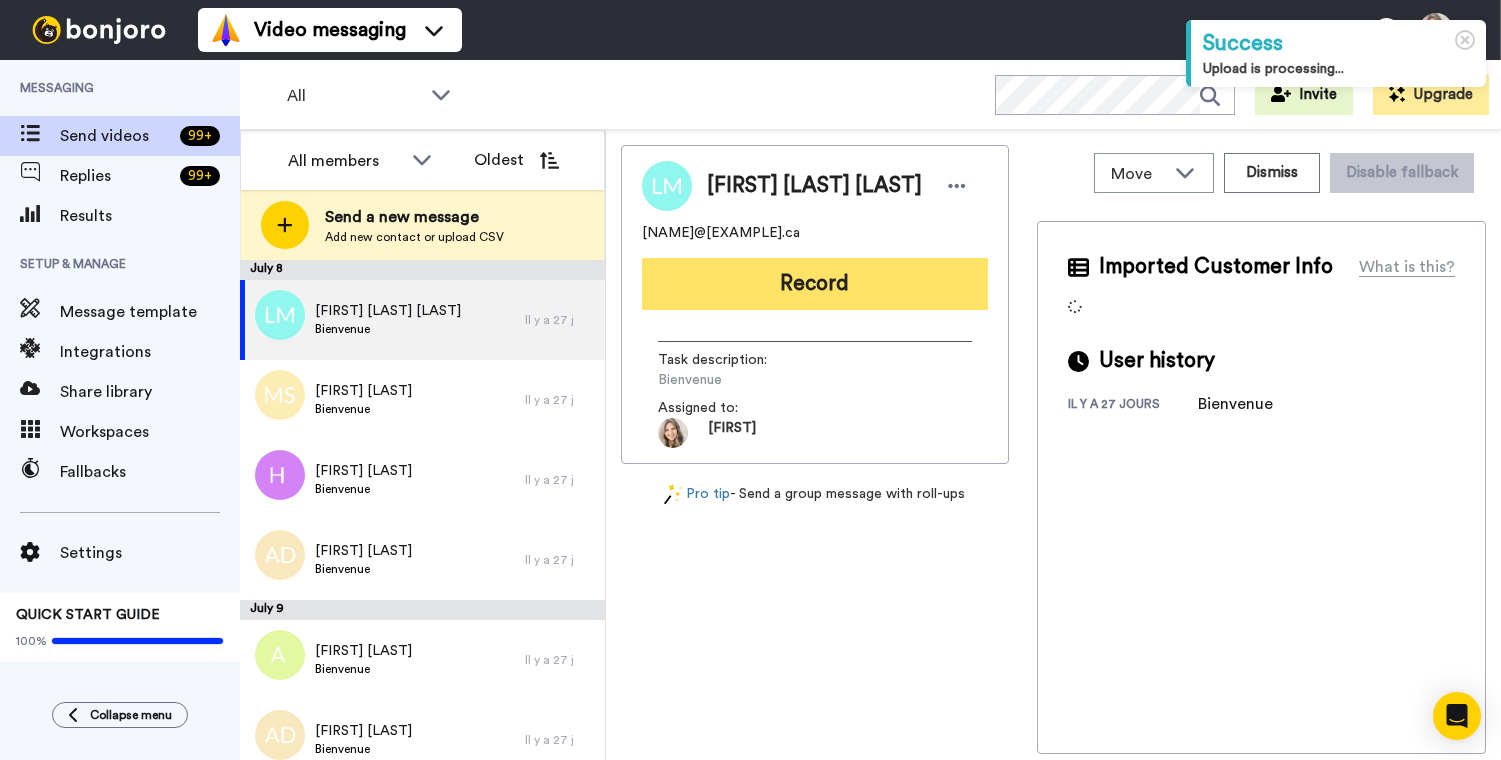 click on "Record" at bounding box center (815, 284) 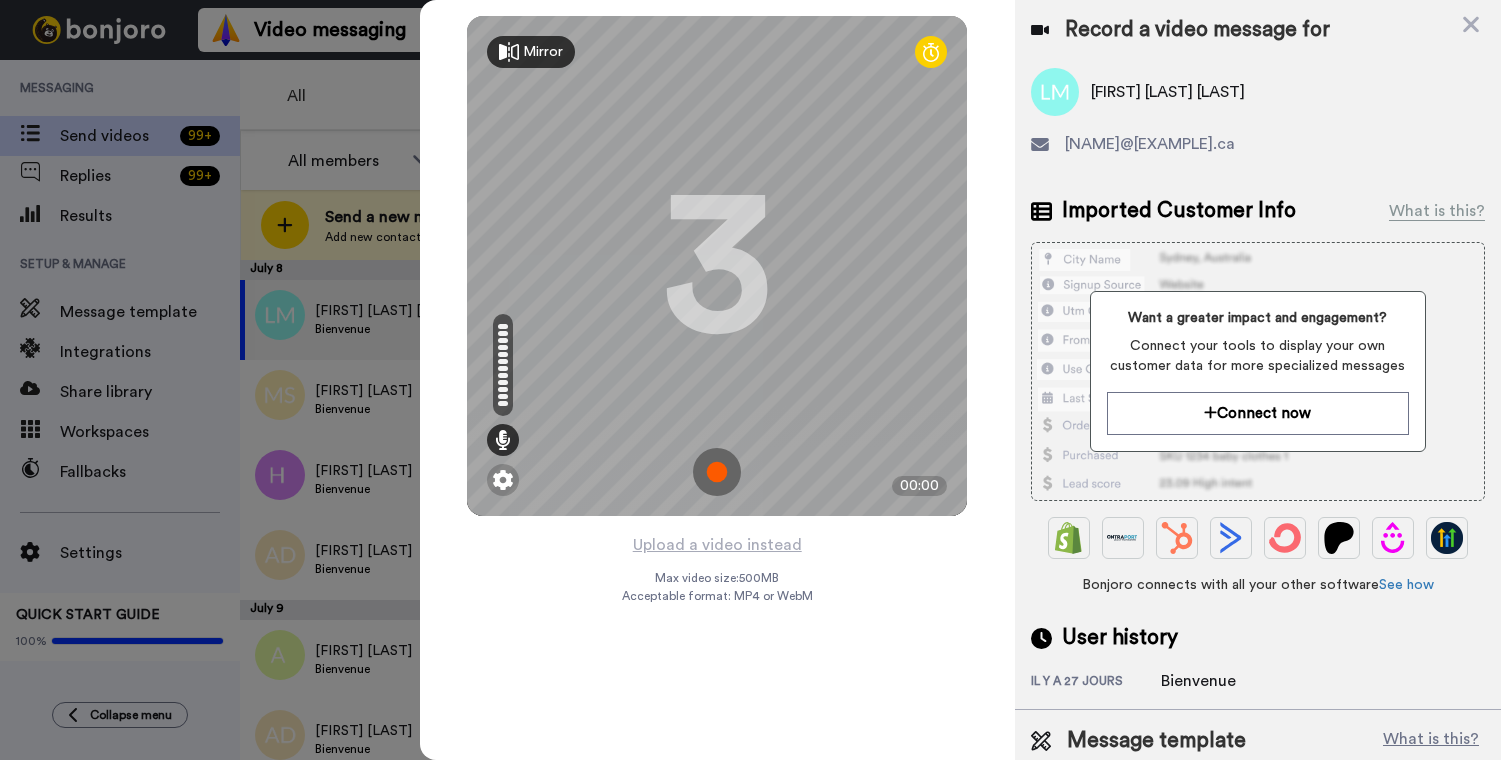 click at bounding box center [717, 472] 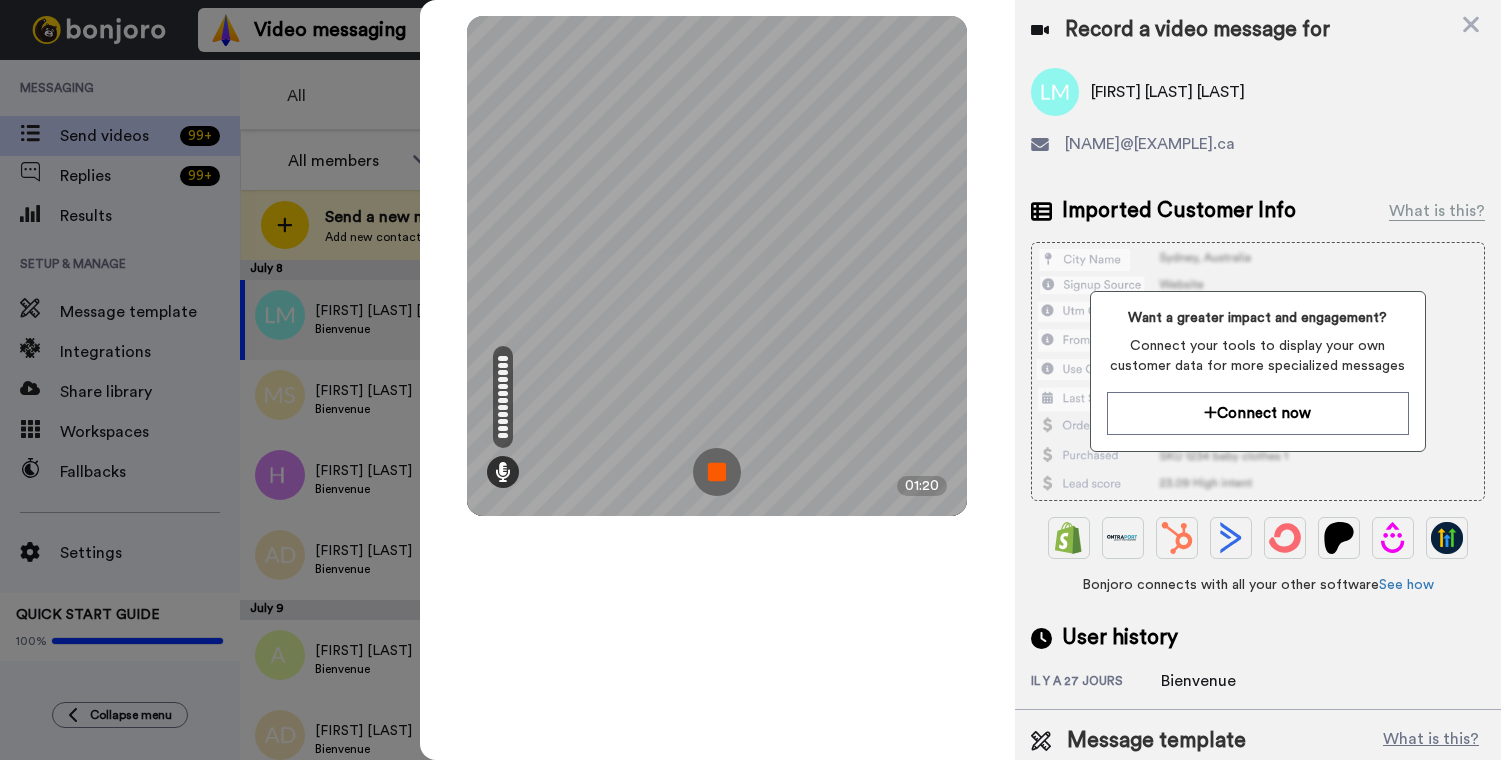 click at bounding box center (717, 472) 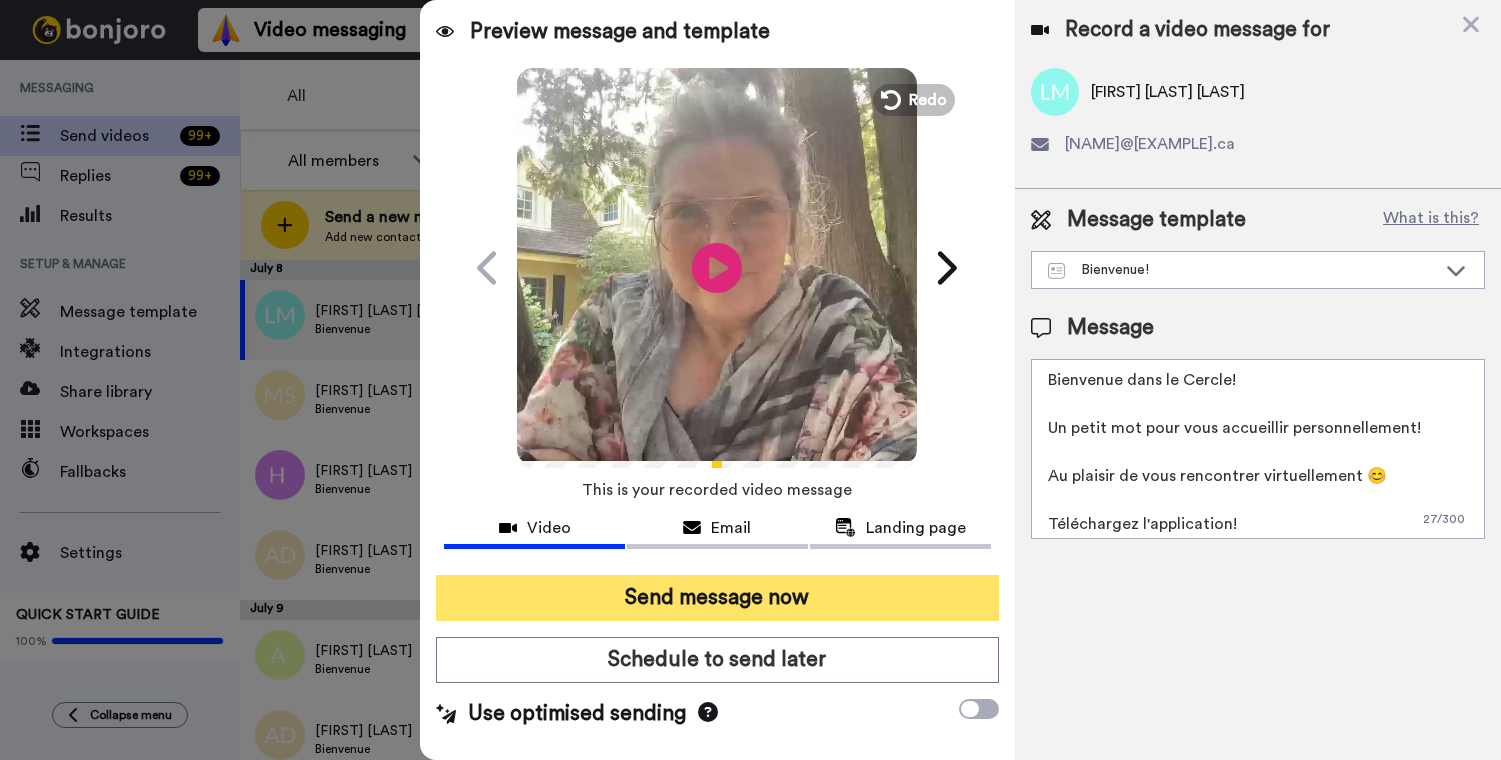 click on "Send message now" at bounding box center [717, 598] 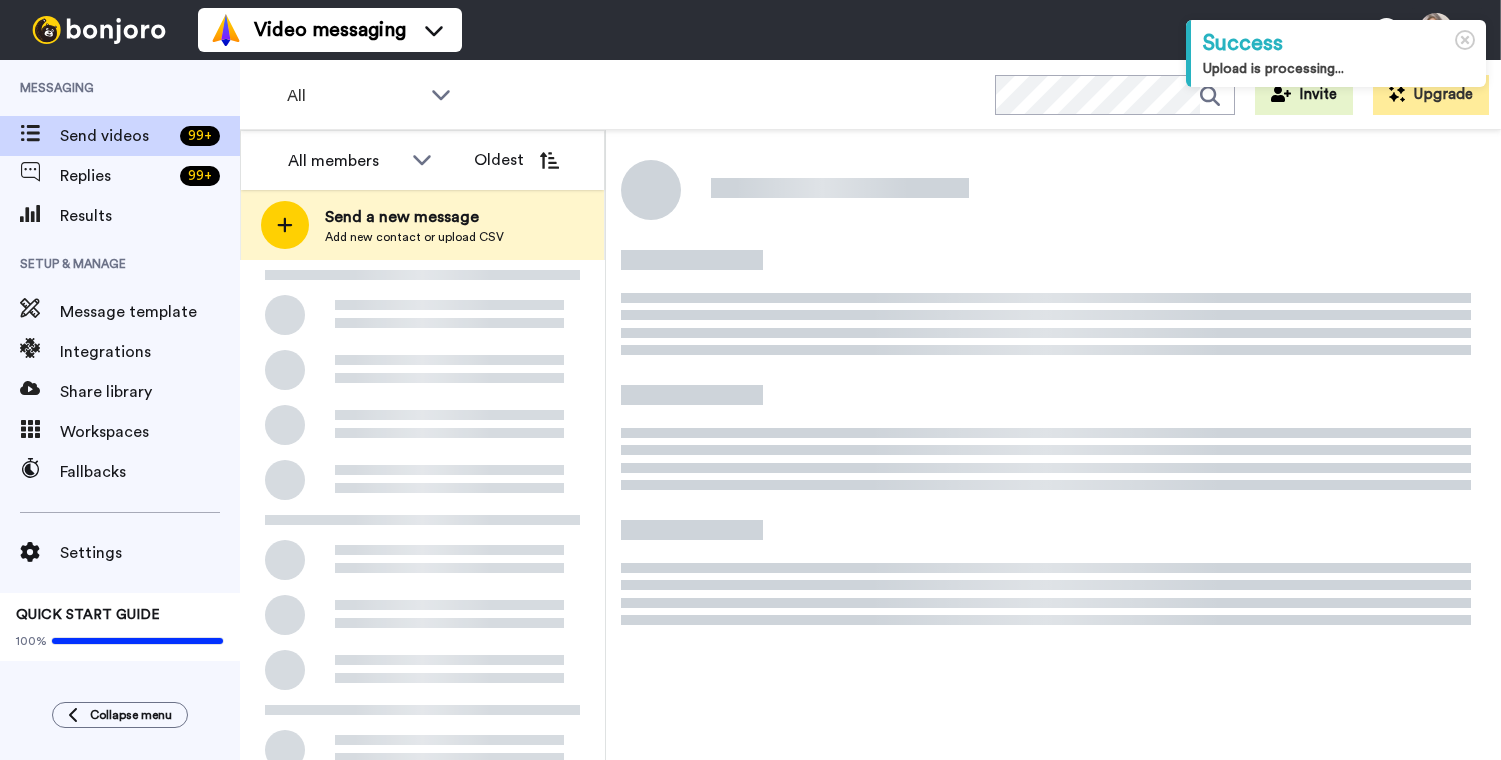 scroll, scrollTop: 0, scrollLeft: 0, axis: both 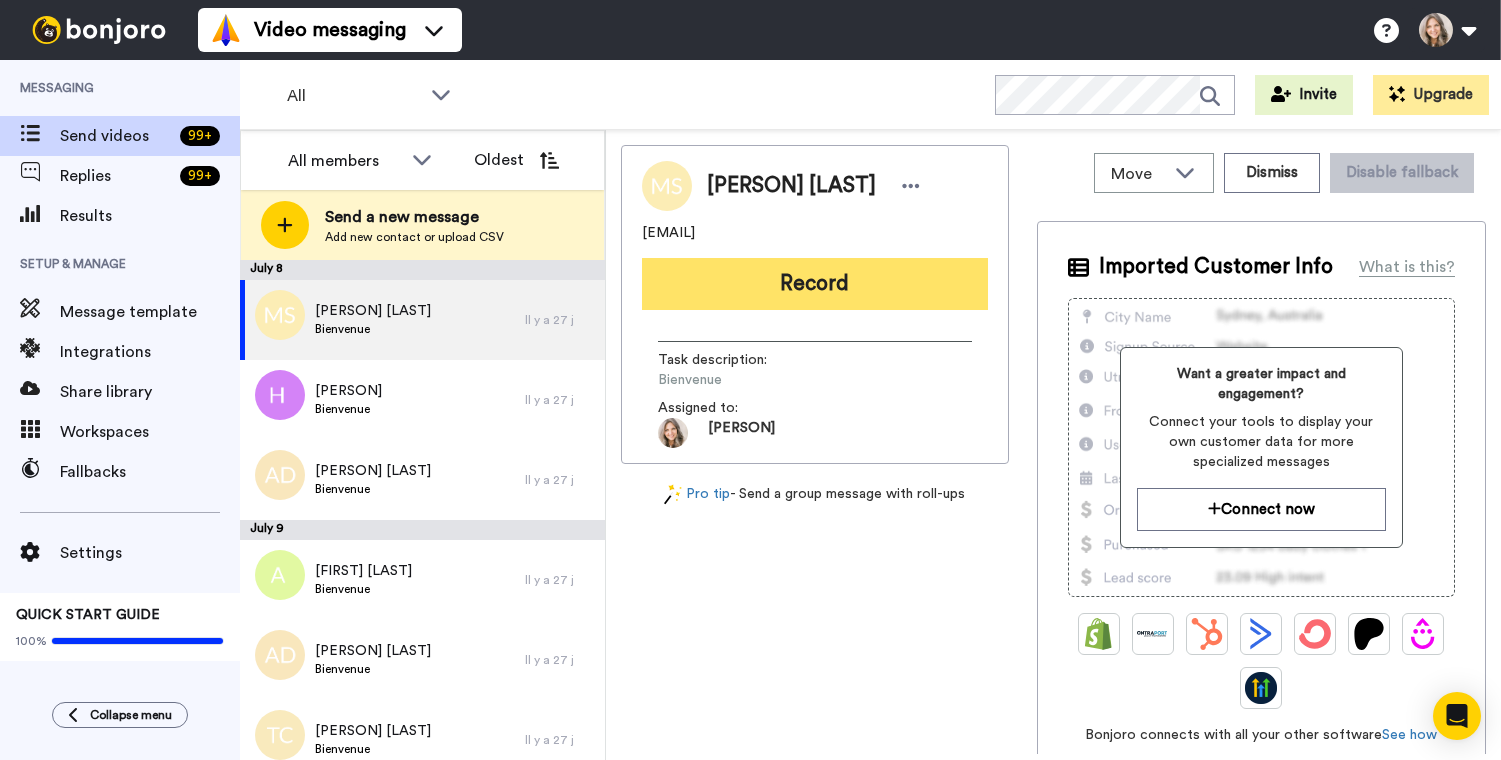 click on "Record" at bounding box center [815, 284] 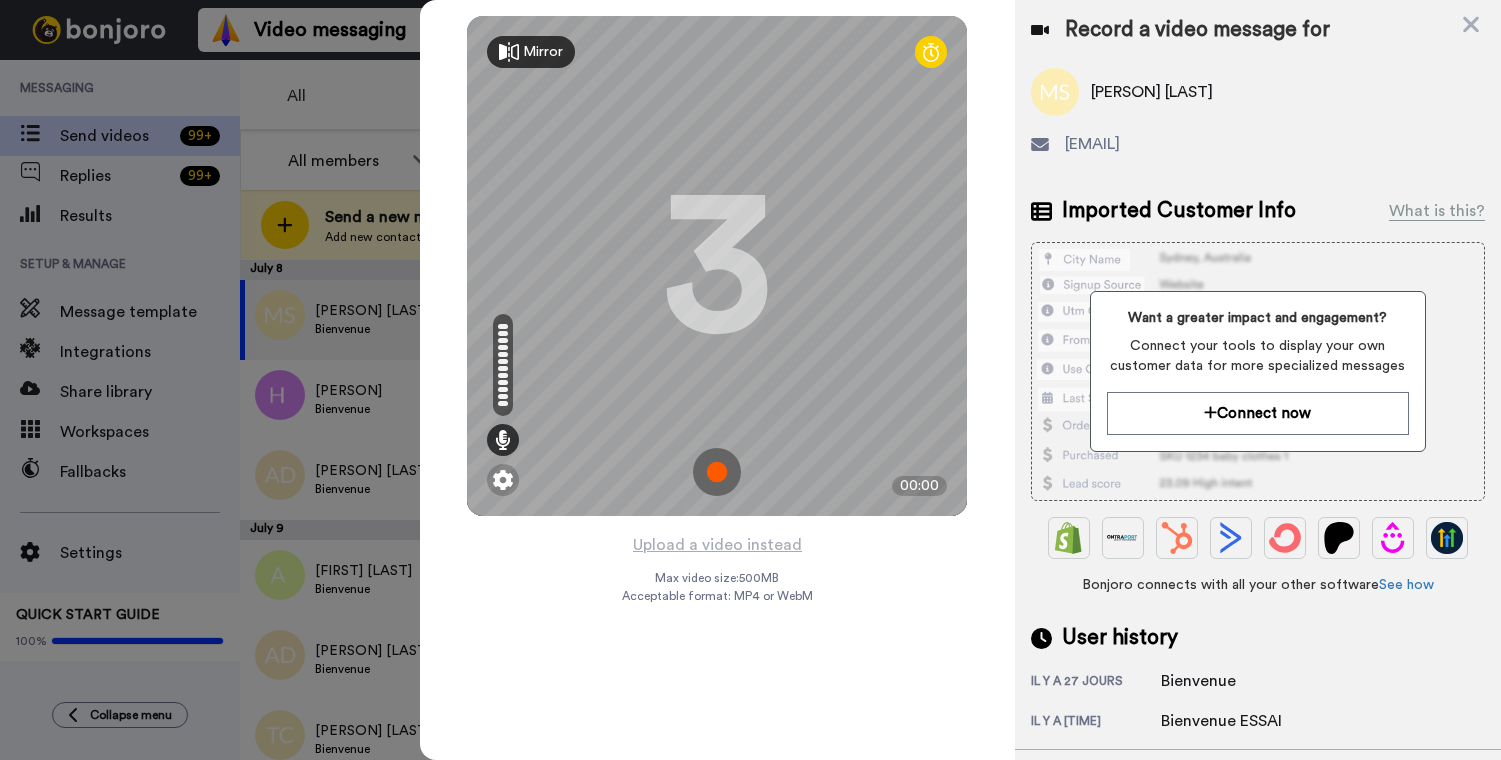 click at bounding box center [717, 472] 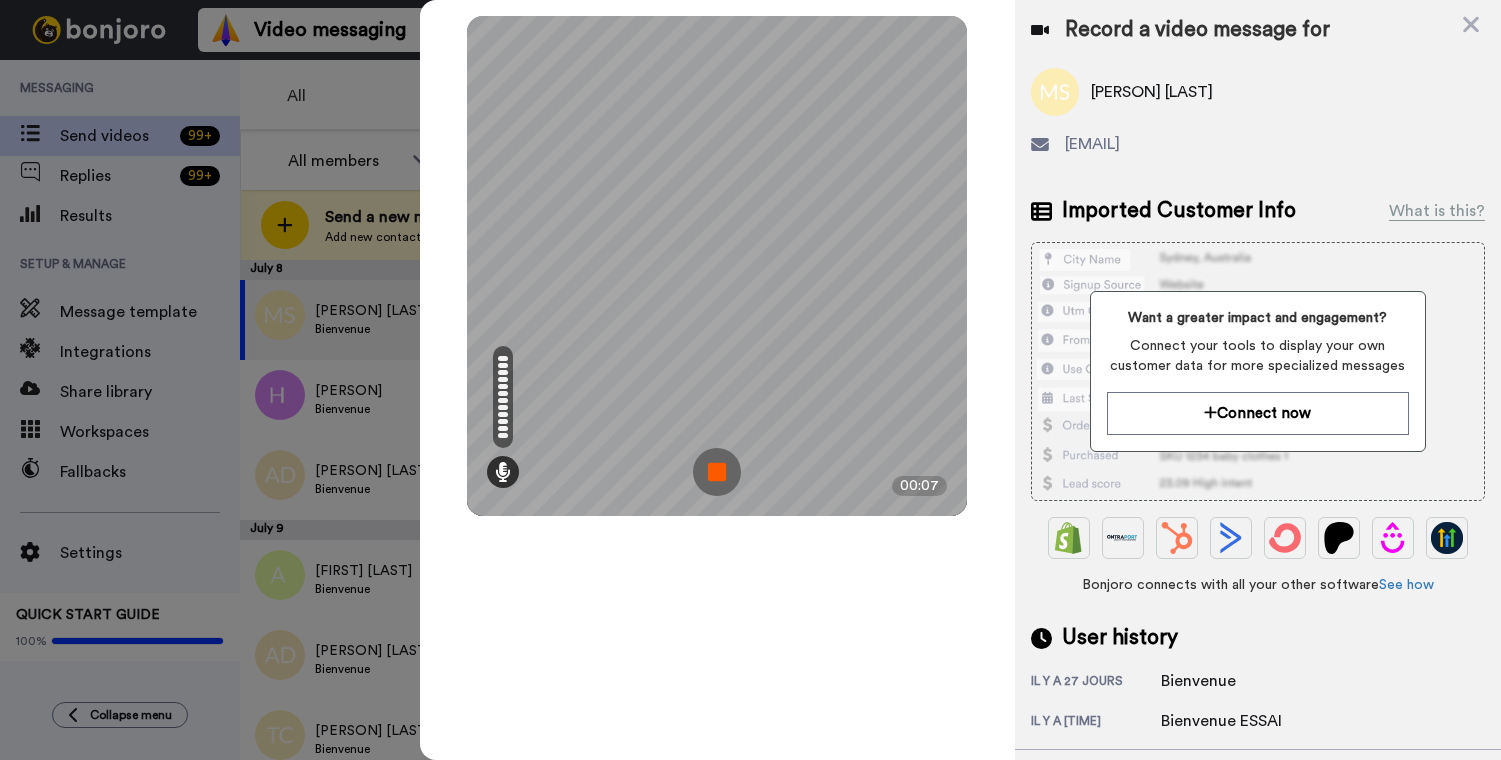 click at bounding box center [717, 472] 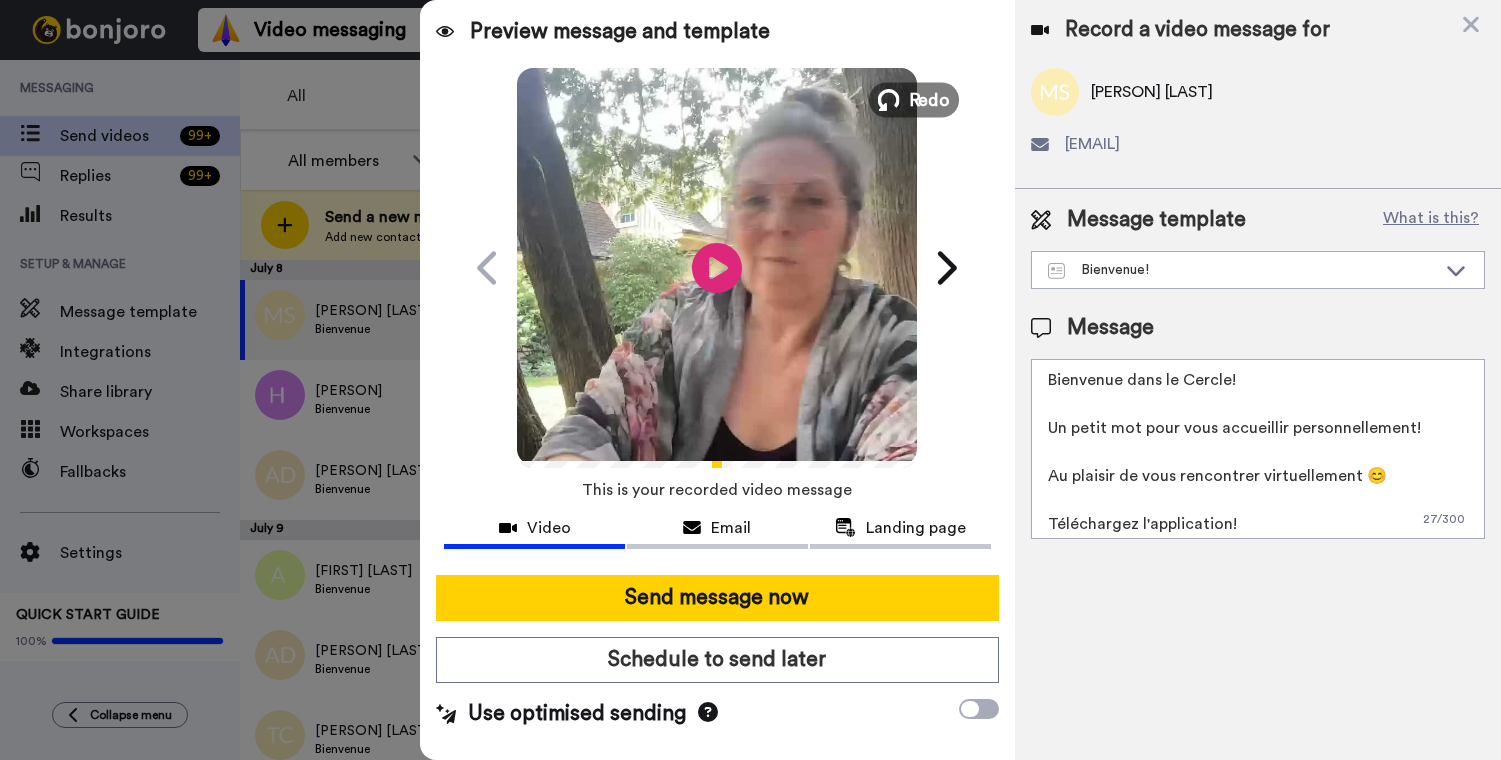 click on "Redo" at bounding box center (930, 99) 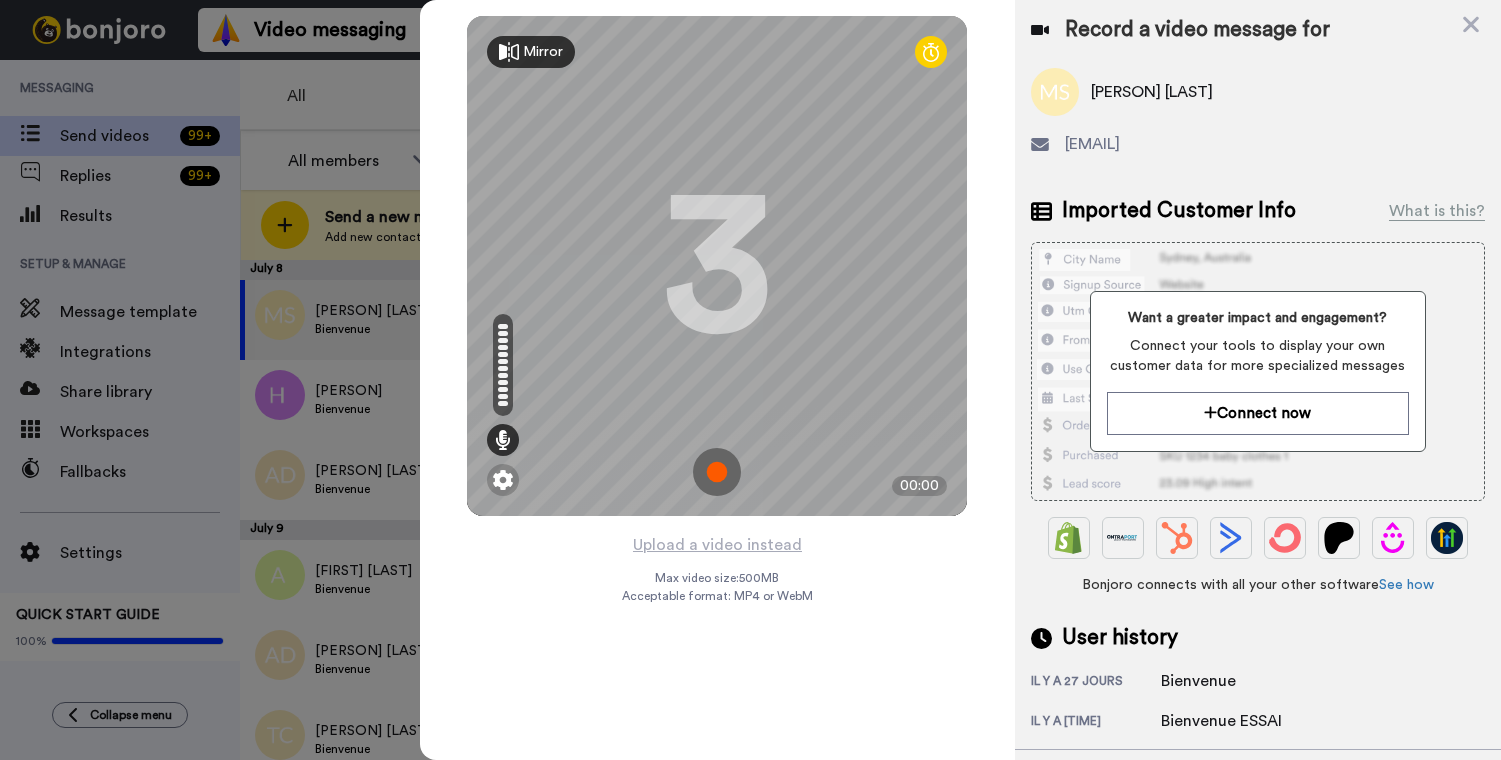 click at bounding box center (717, 472) 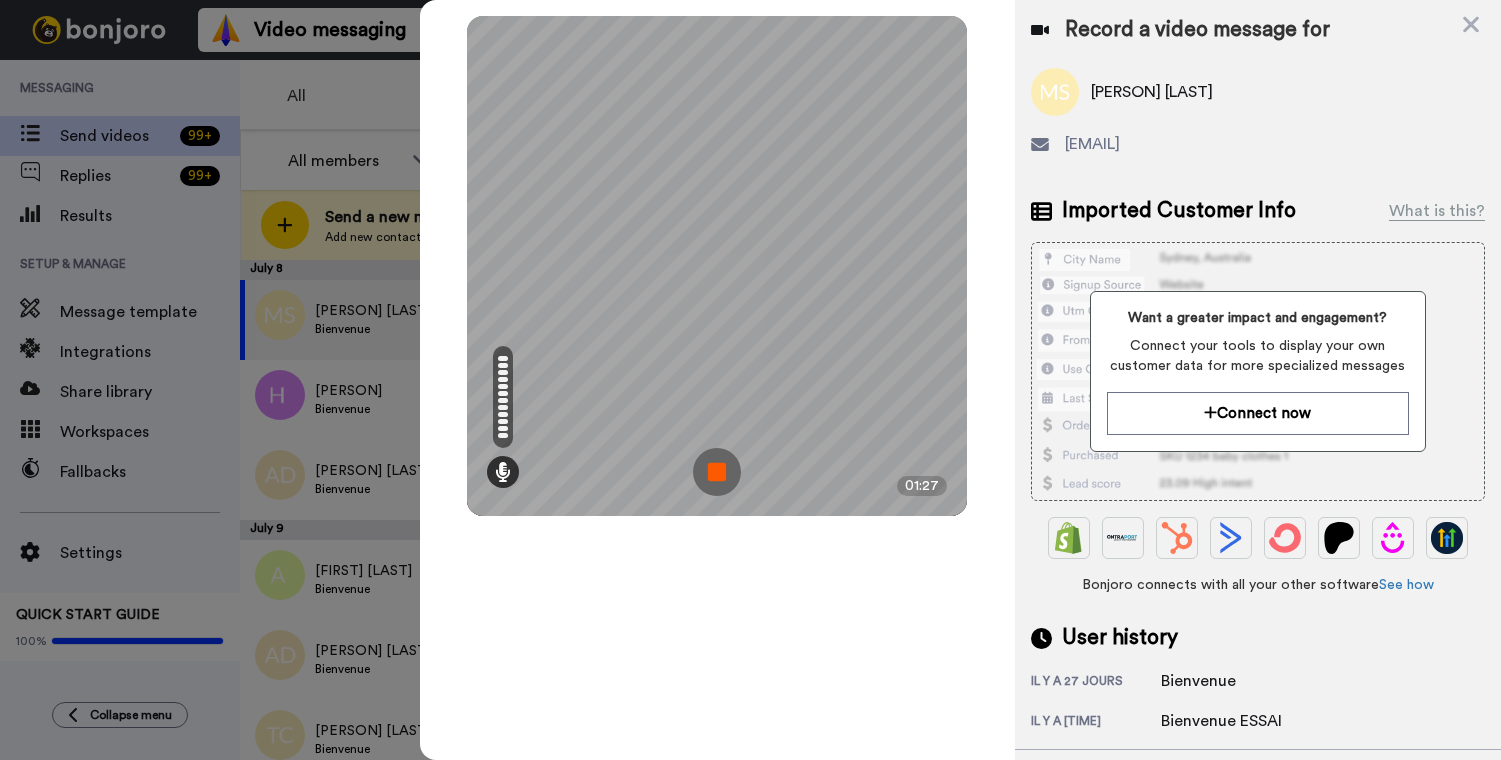 click at bounding box center [717, 472] 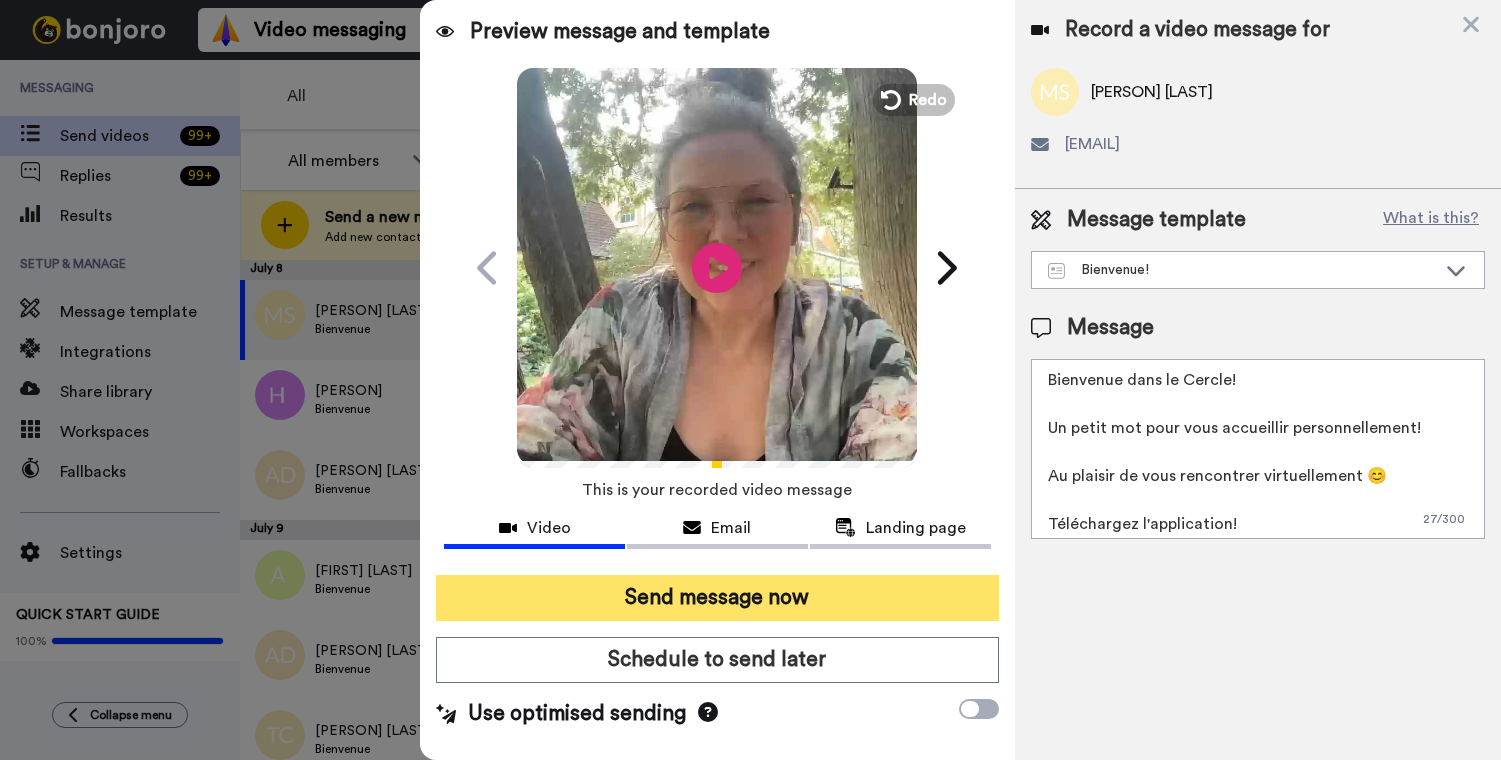 click on "Send message now" at bounding box center (717, 598) 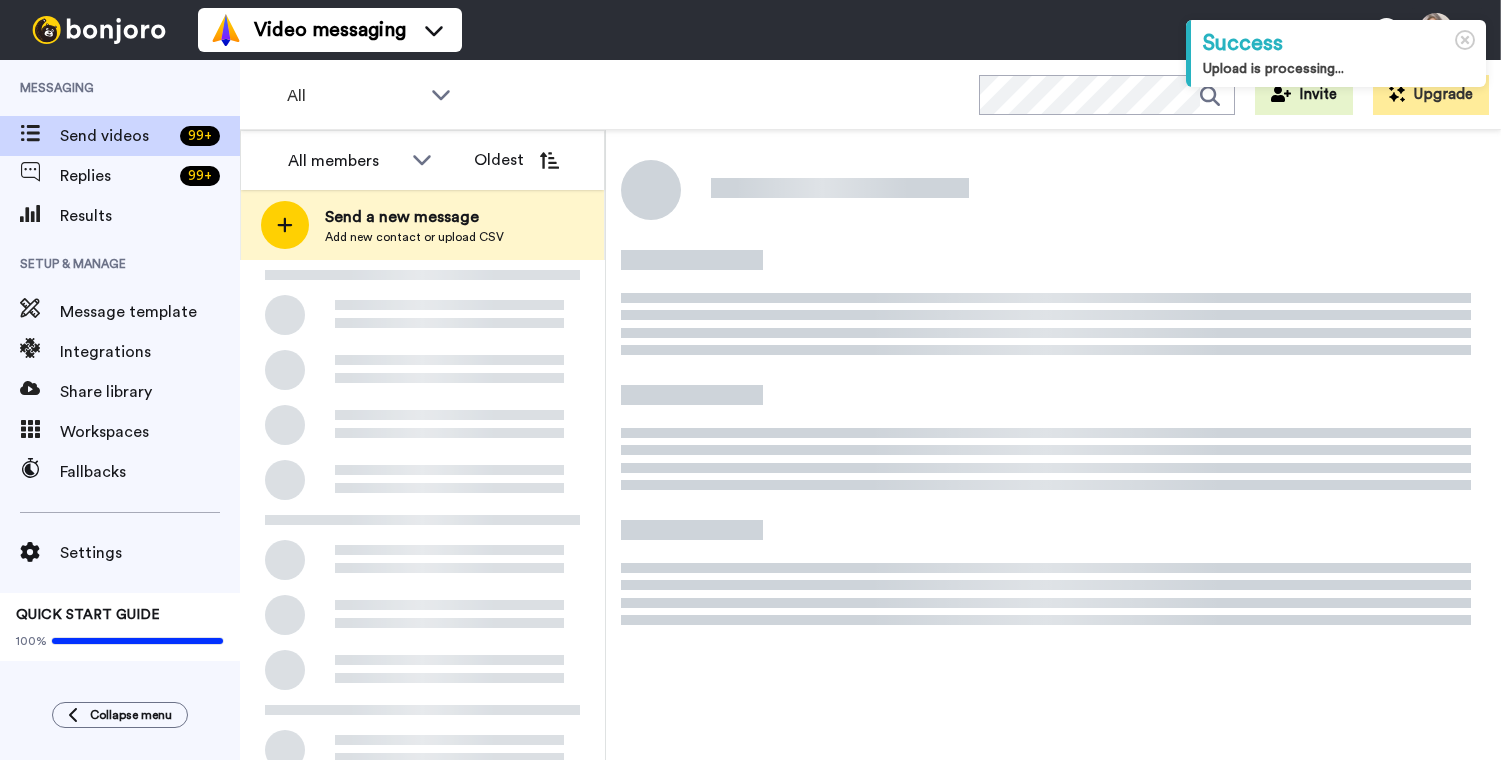 scroll, scrollTop: 0, scrollLeft: 0, axis: both 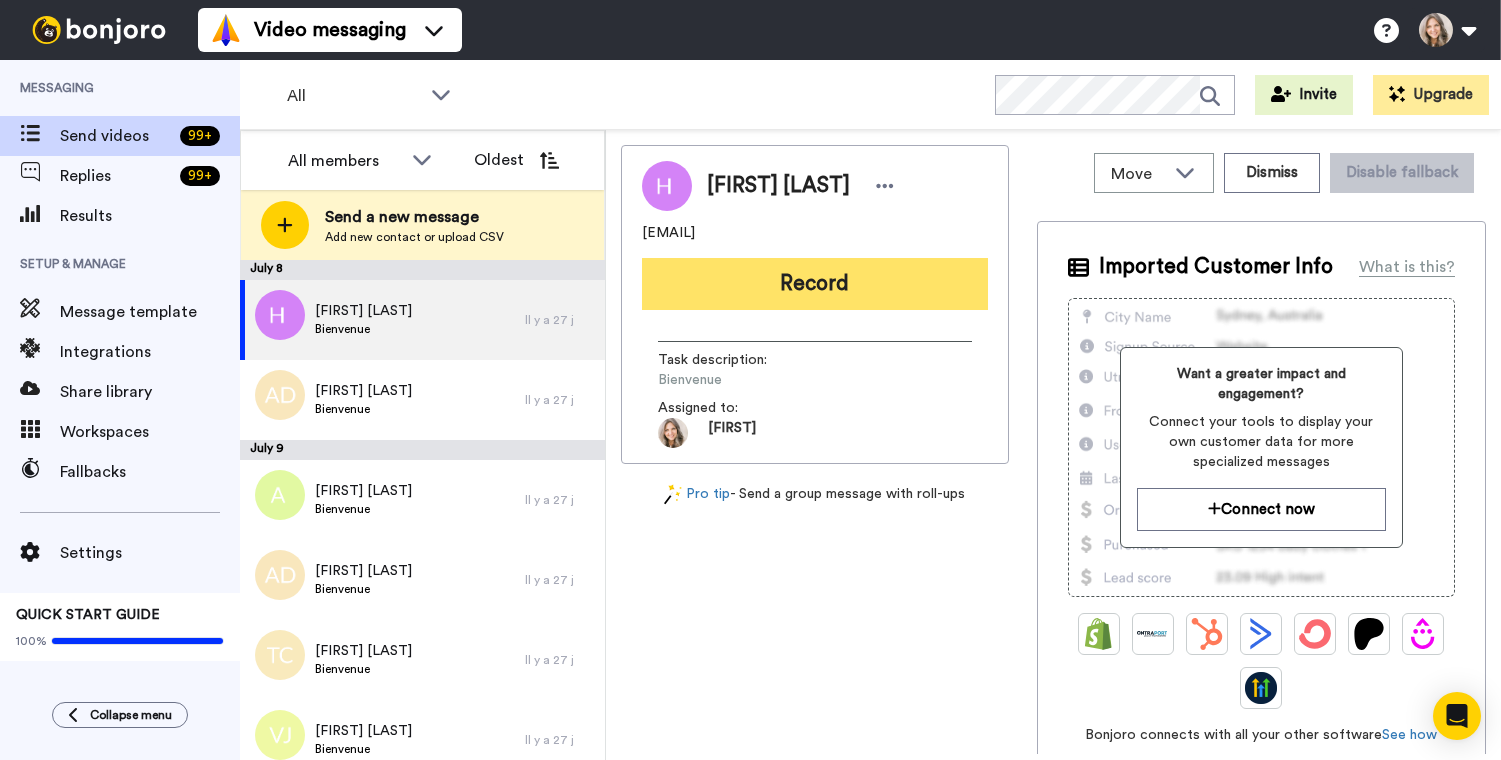 click on "Record" at bounding box center (815, 284) 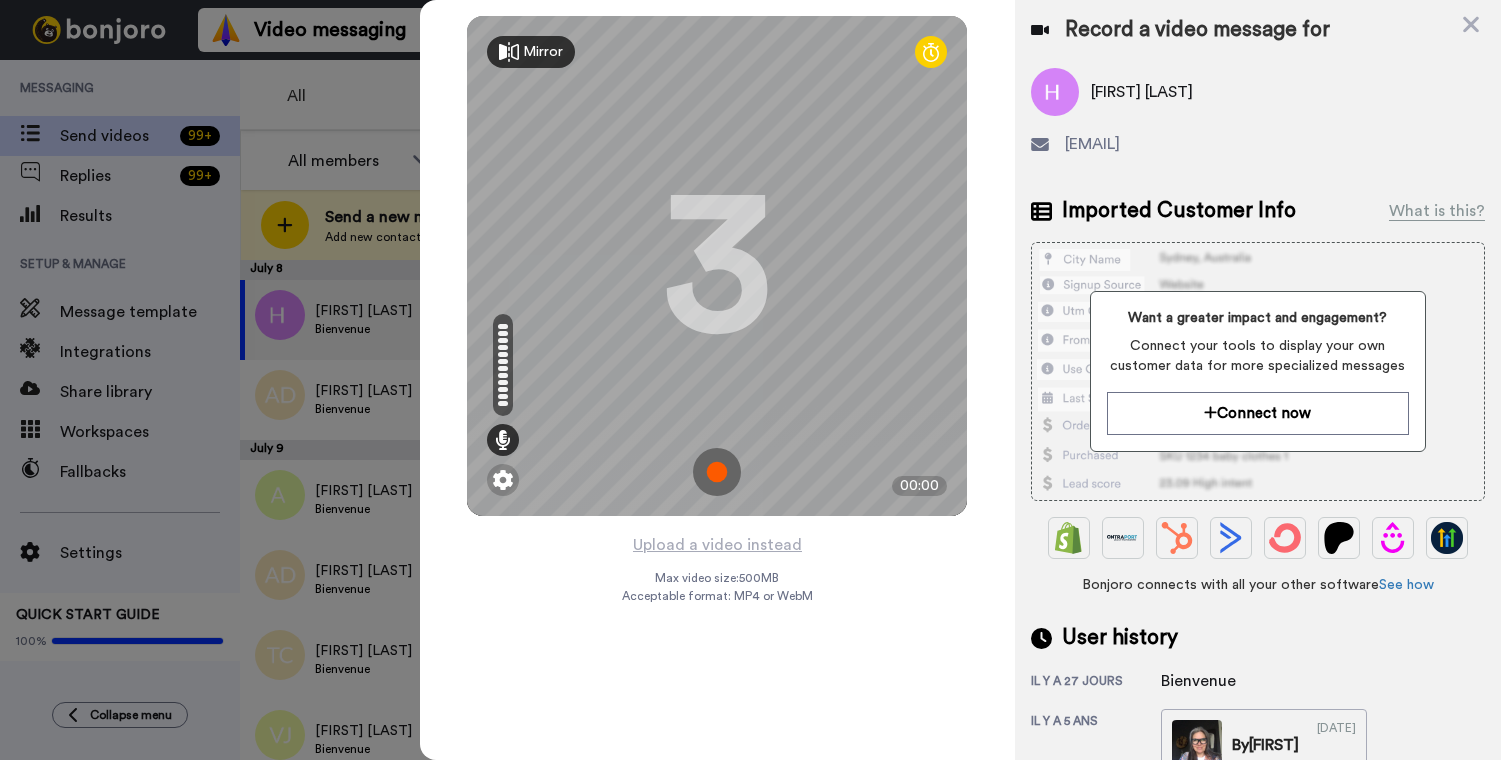 click at bounding box center [717, 472] 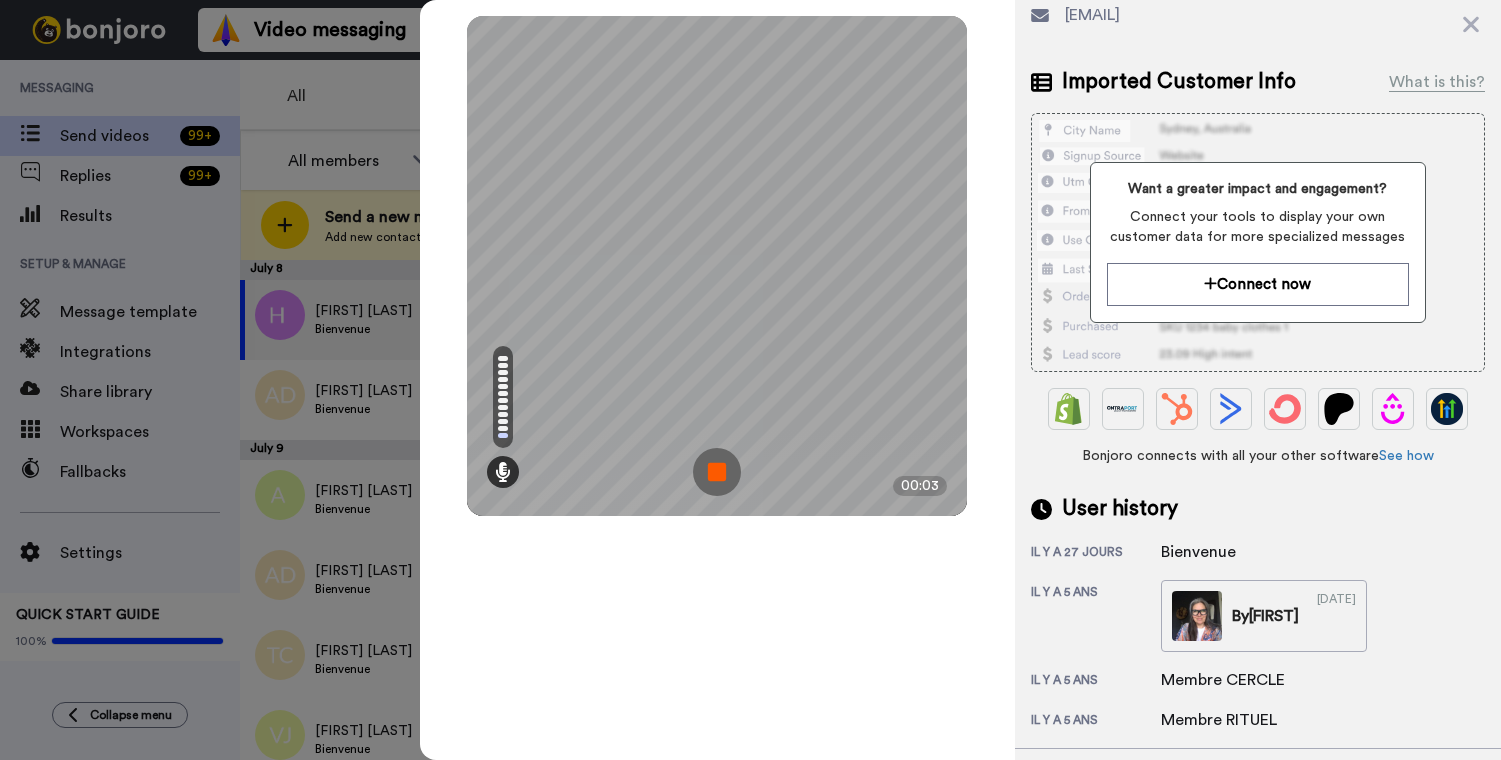 scroll, scrollTop: 142, scrollLeft: 0, axis: vertical 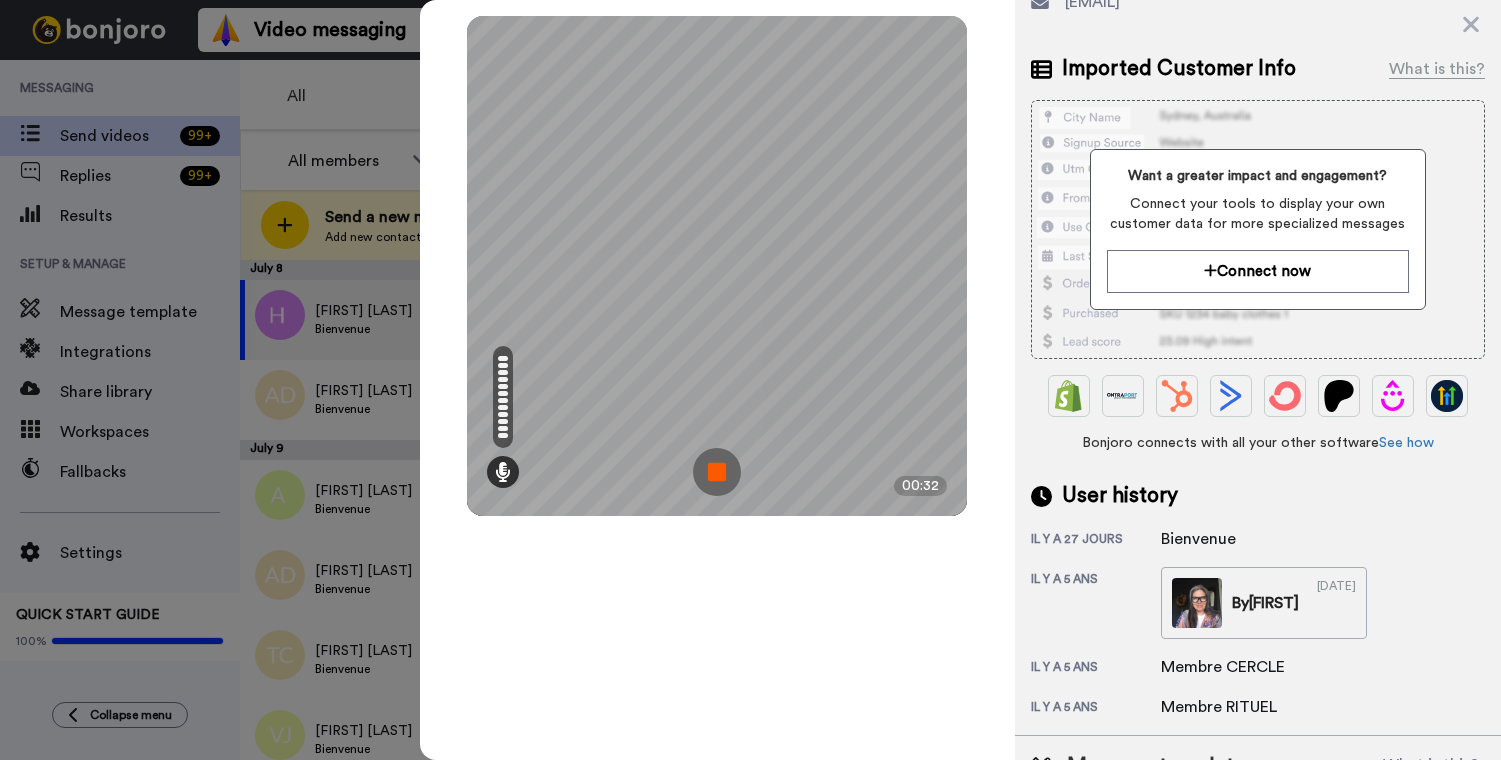 click at bounding box center (717, 472) 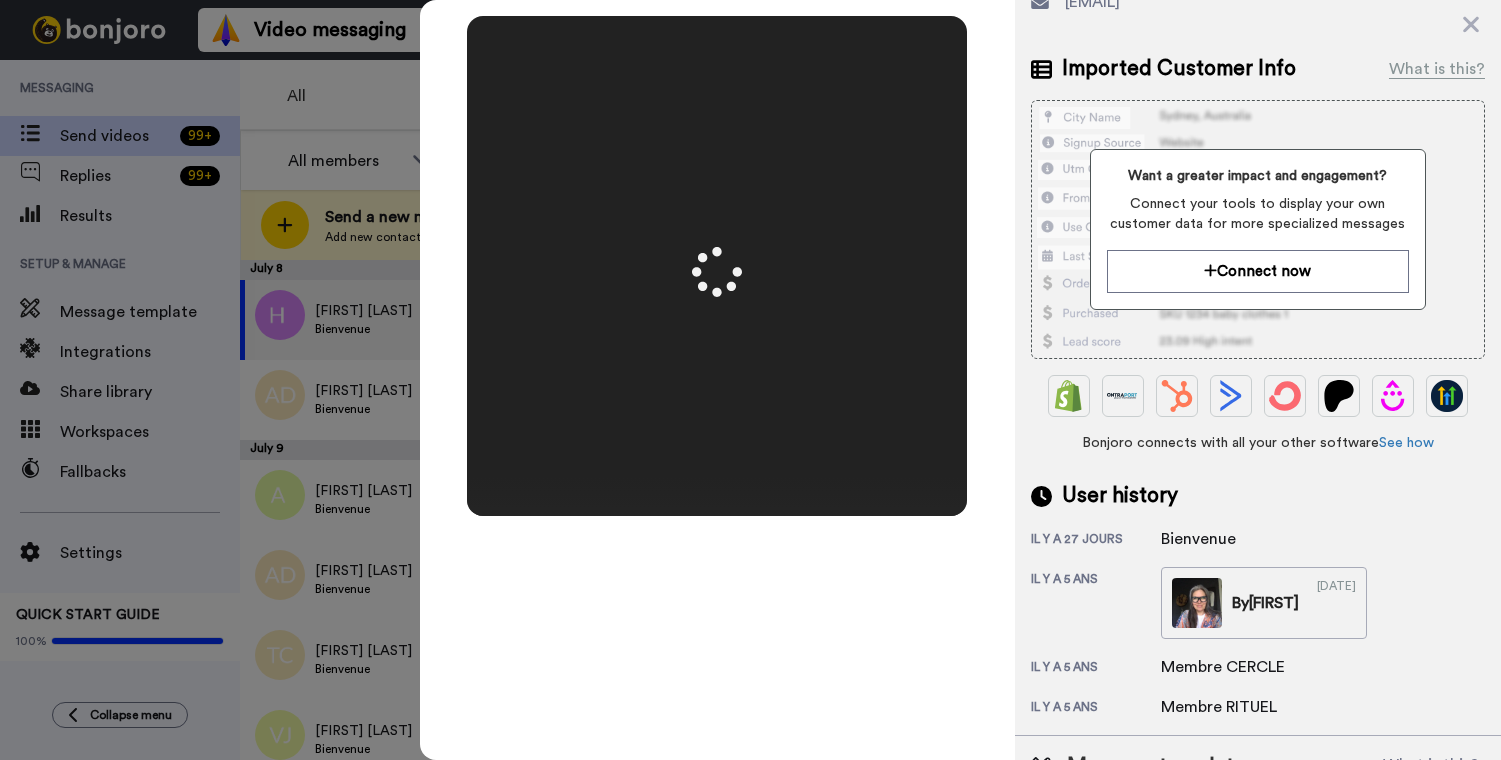 scroll, scrollTop: 0, scrollLeft: 0, axis: both 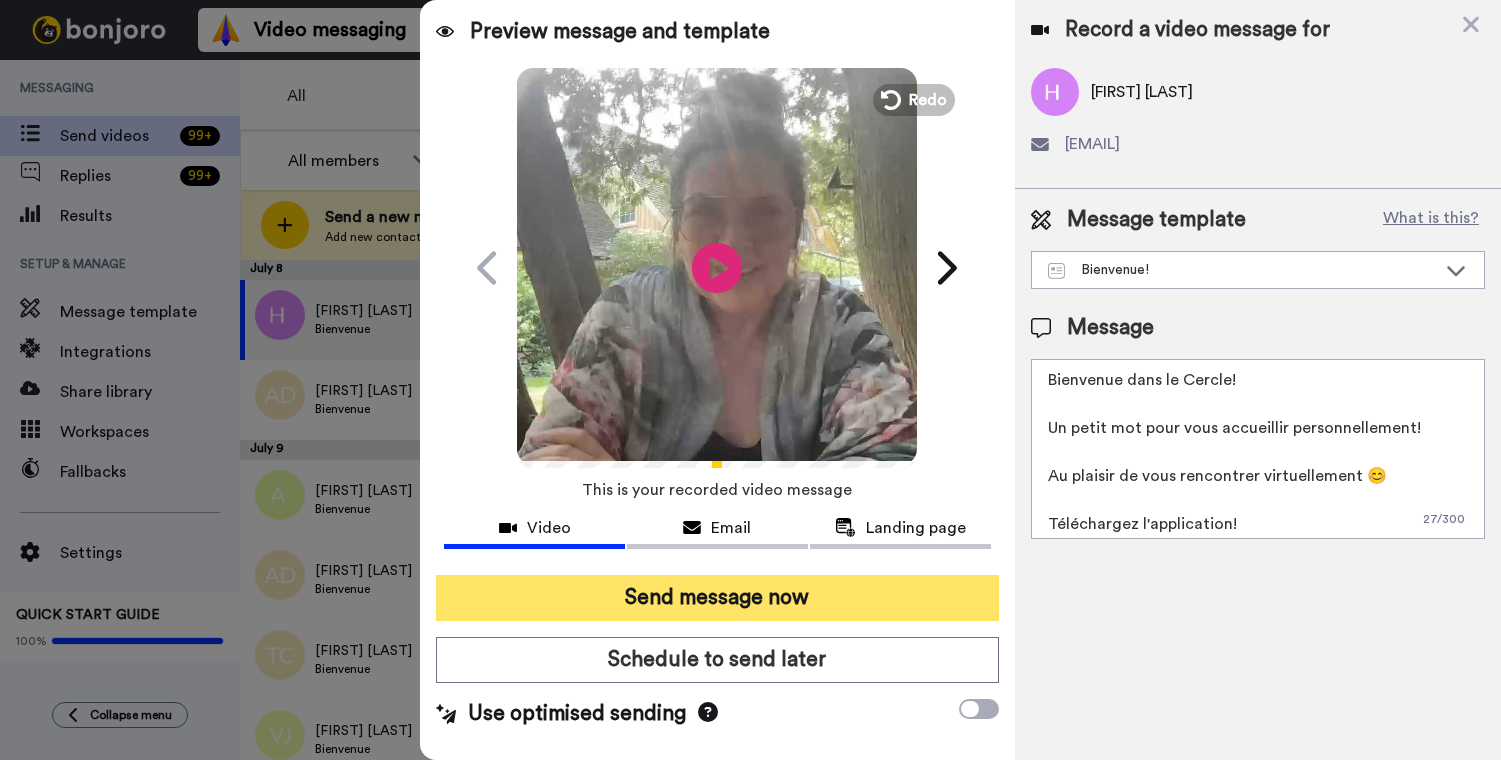 click on "Send message now" at bounding box center [717, 598] 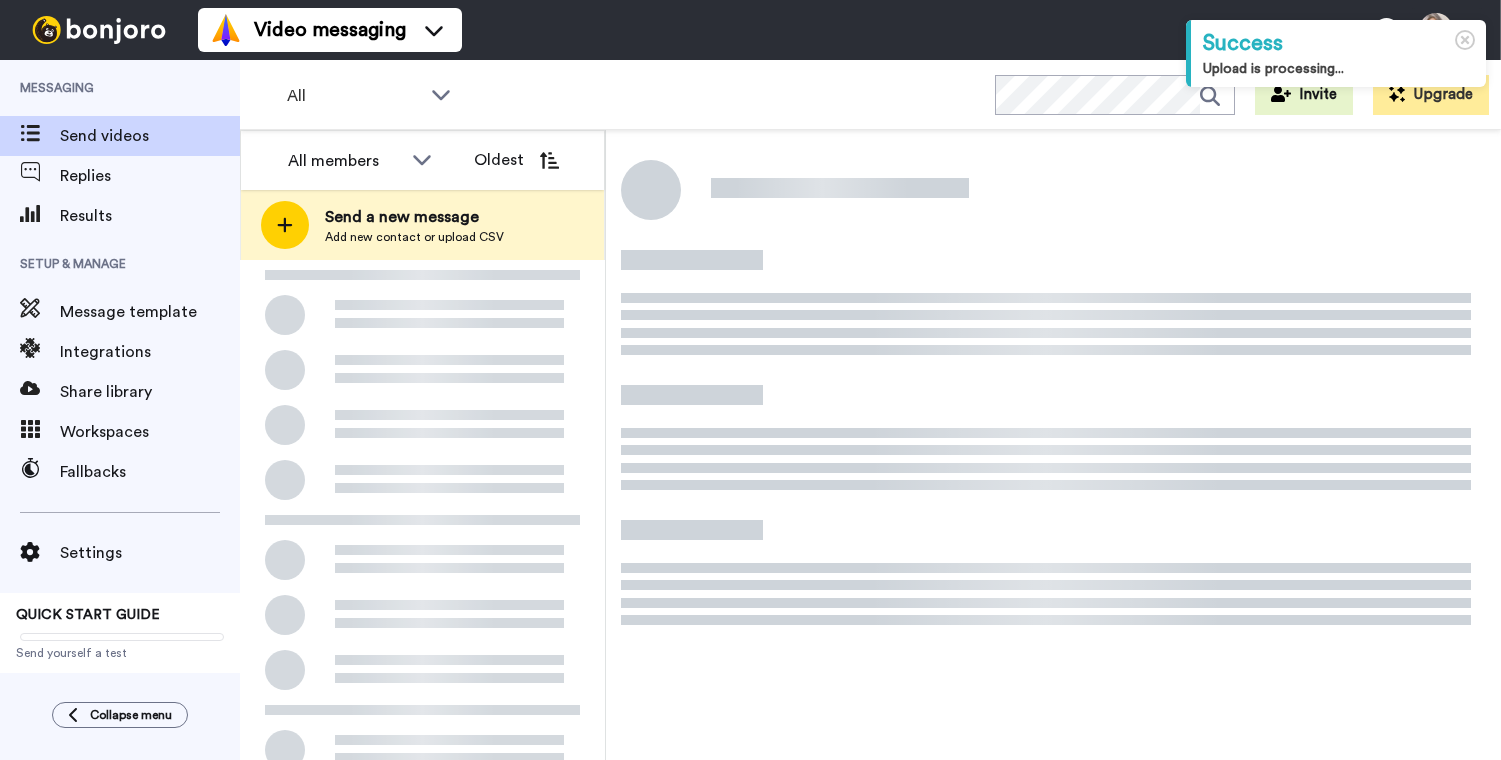 scroll, scrollTop: 0, scrollLeft: 0, axis: both 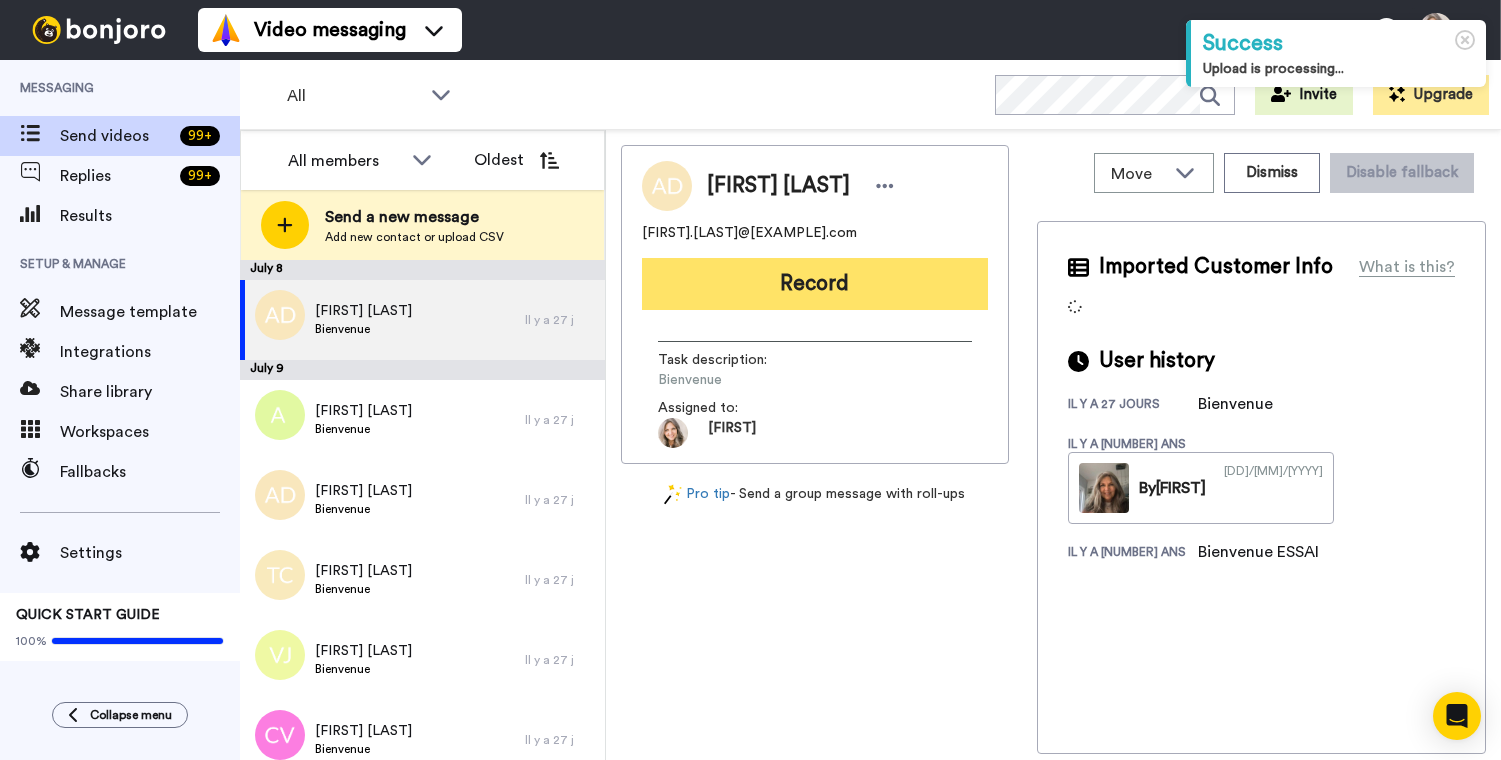 click on "Record" at bounding box center (815, 284) 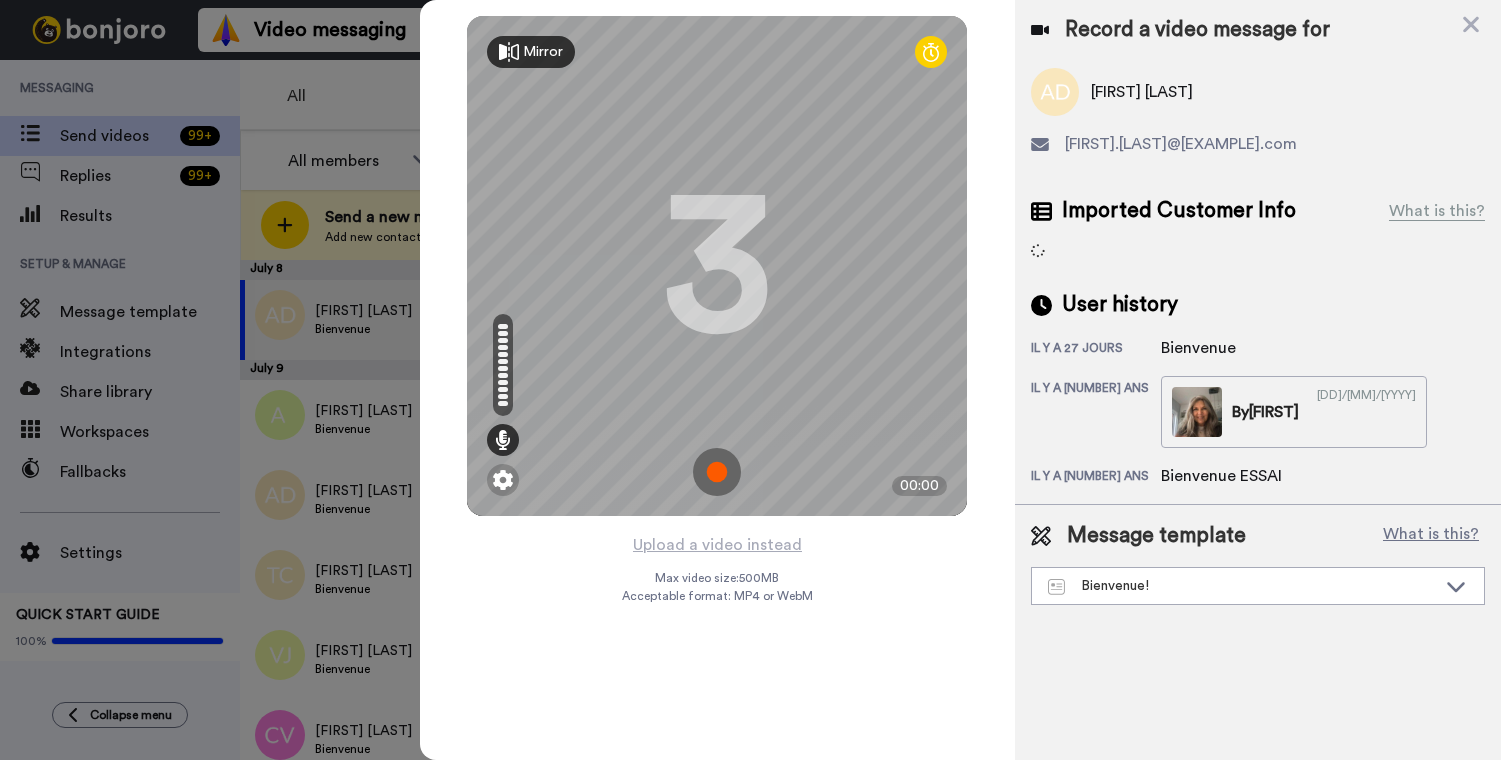 click at bounding box center [717, 472] 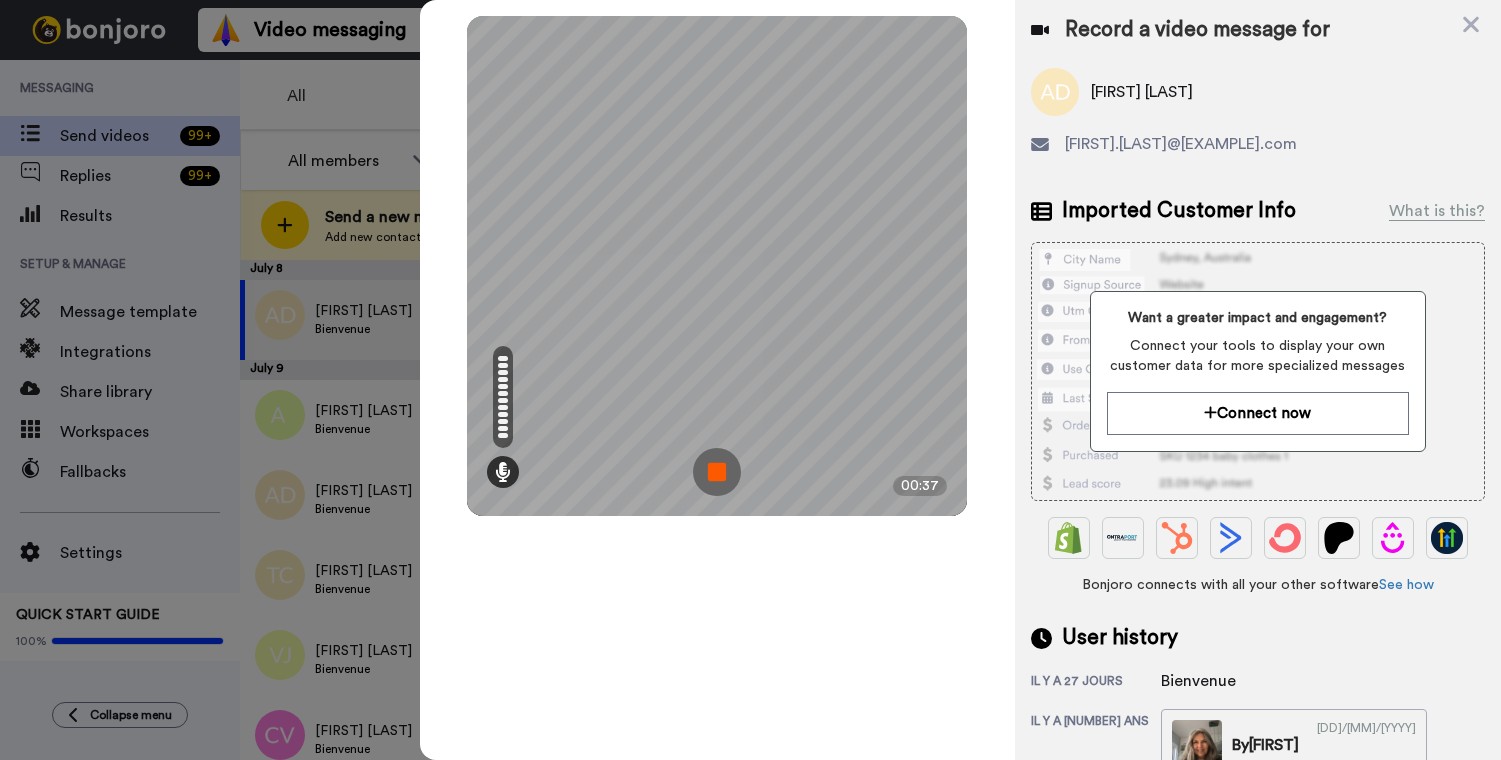 click at bounding box center [717, 472] 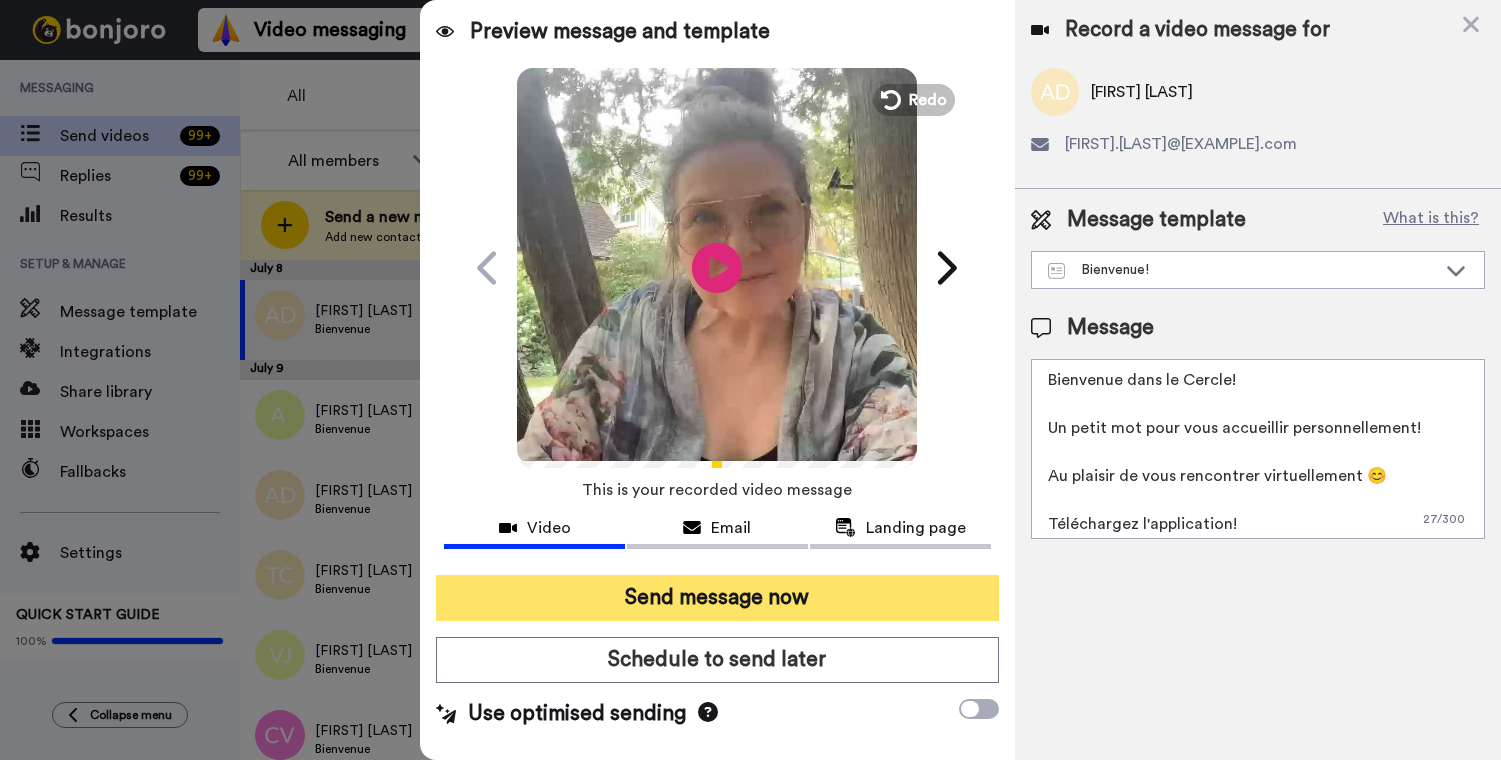 click on "Send message now" at bounding box center (717, 598) 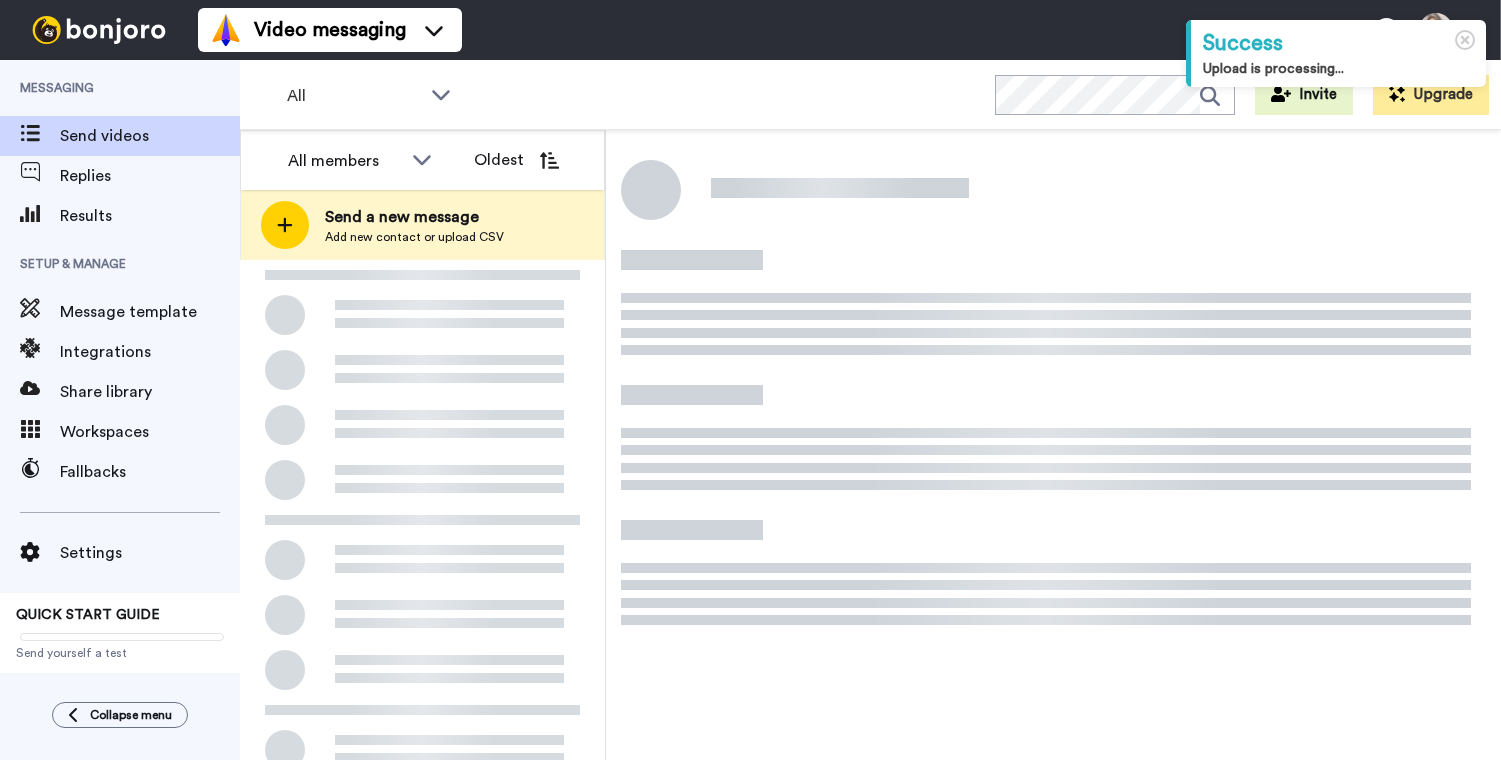 scroll, scrollTop: 0, scrollLeft: 0, axis: both 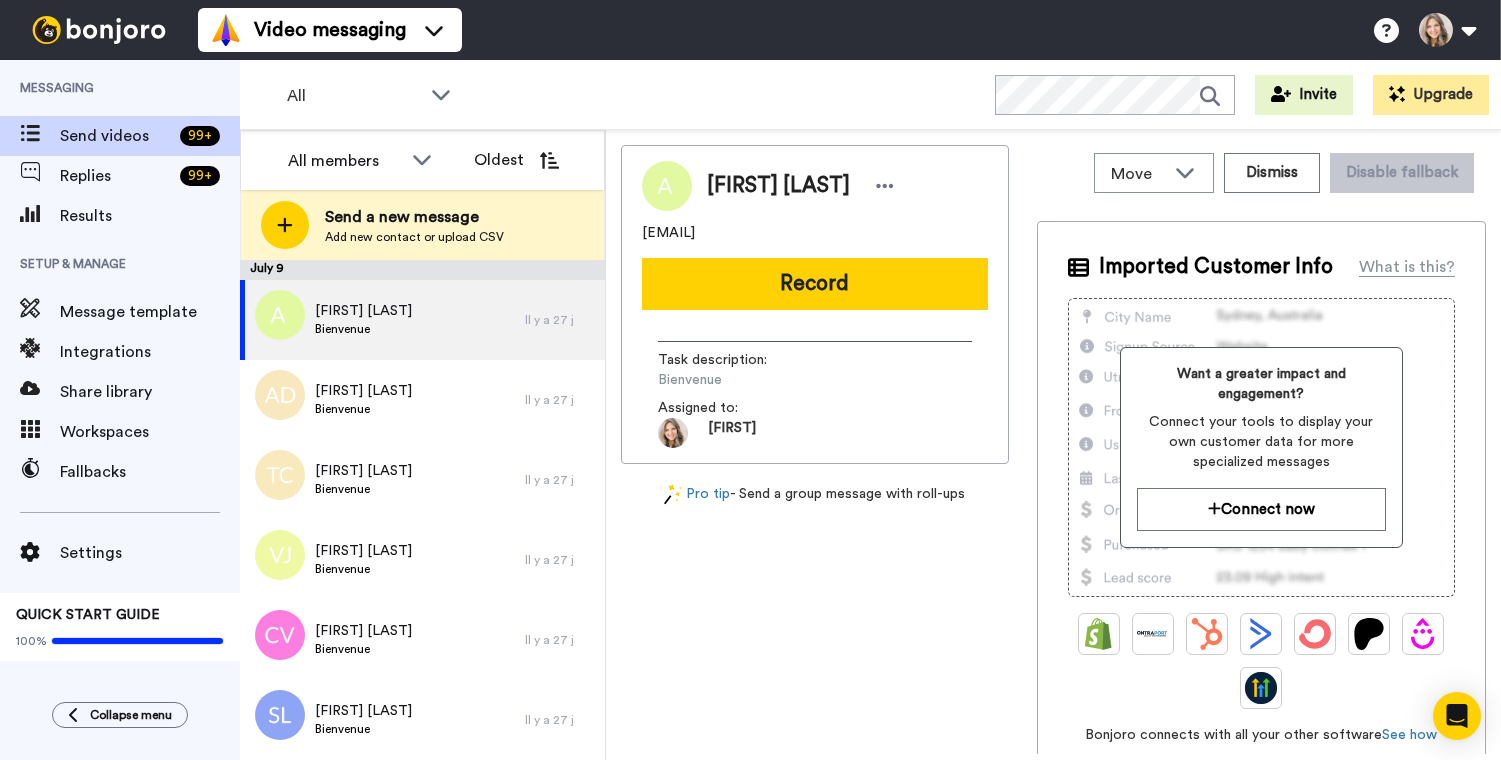 drag, startPoint x: 644, startPoint y: 233, endPoint x: 728, endPoint y: 235, distance: 84.0238 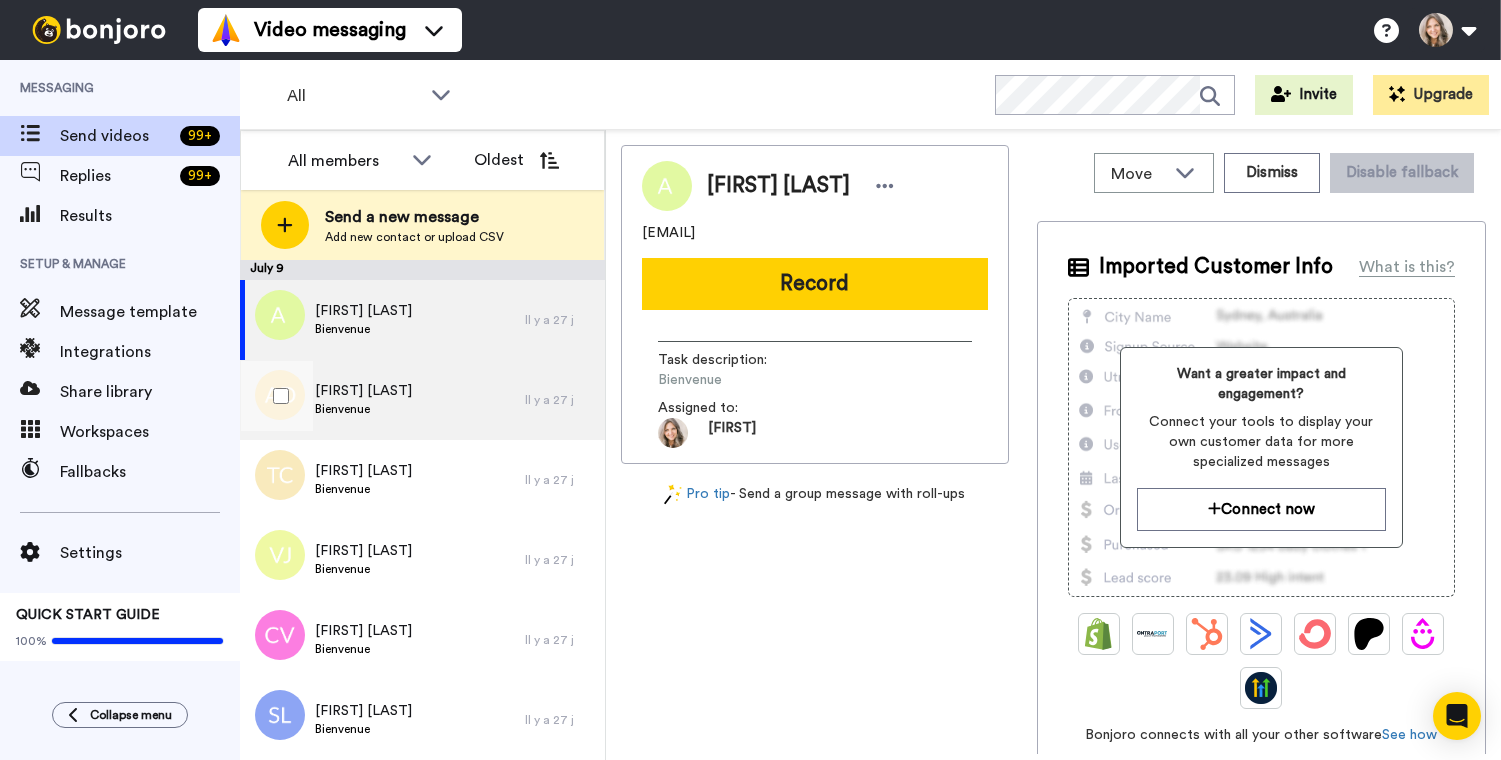 click on "[NAME] Bienvenue" at bounding box center (382, 400) 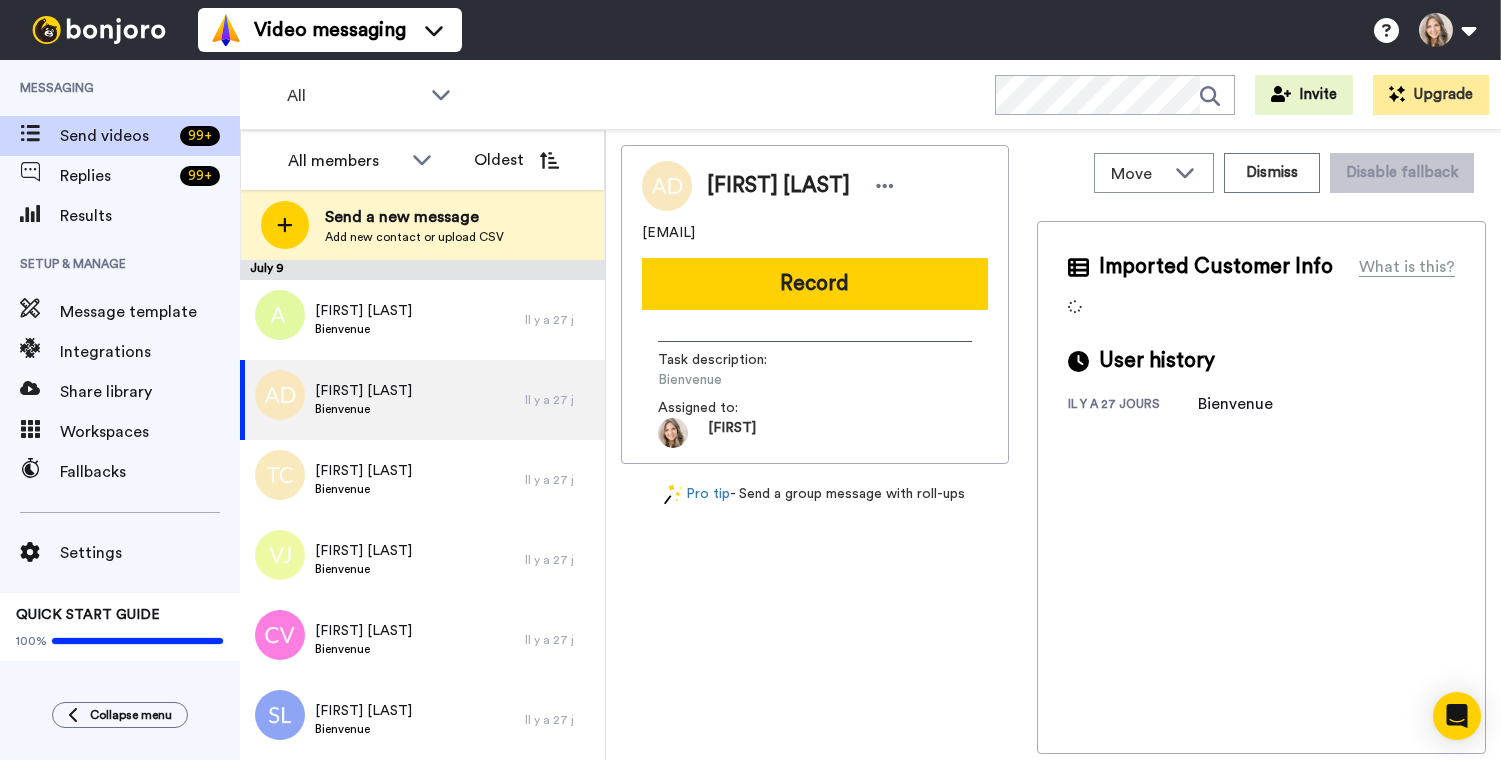 drag, startPoint x: 642, startPoint y: 235, endPoint x: 719, endPoint y: 235, distance: 77 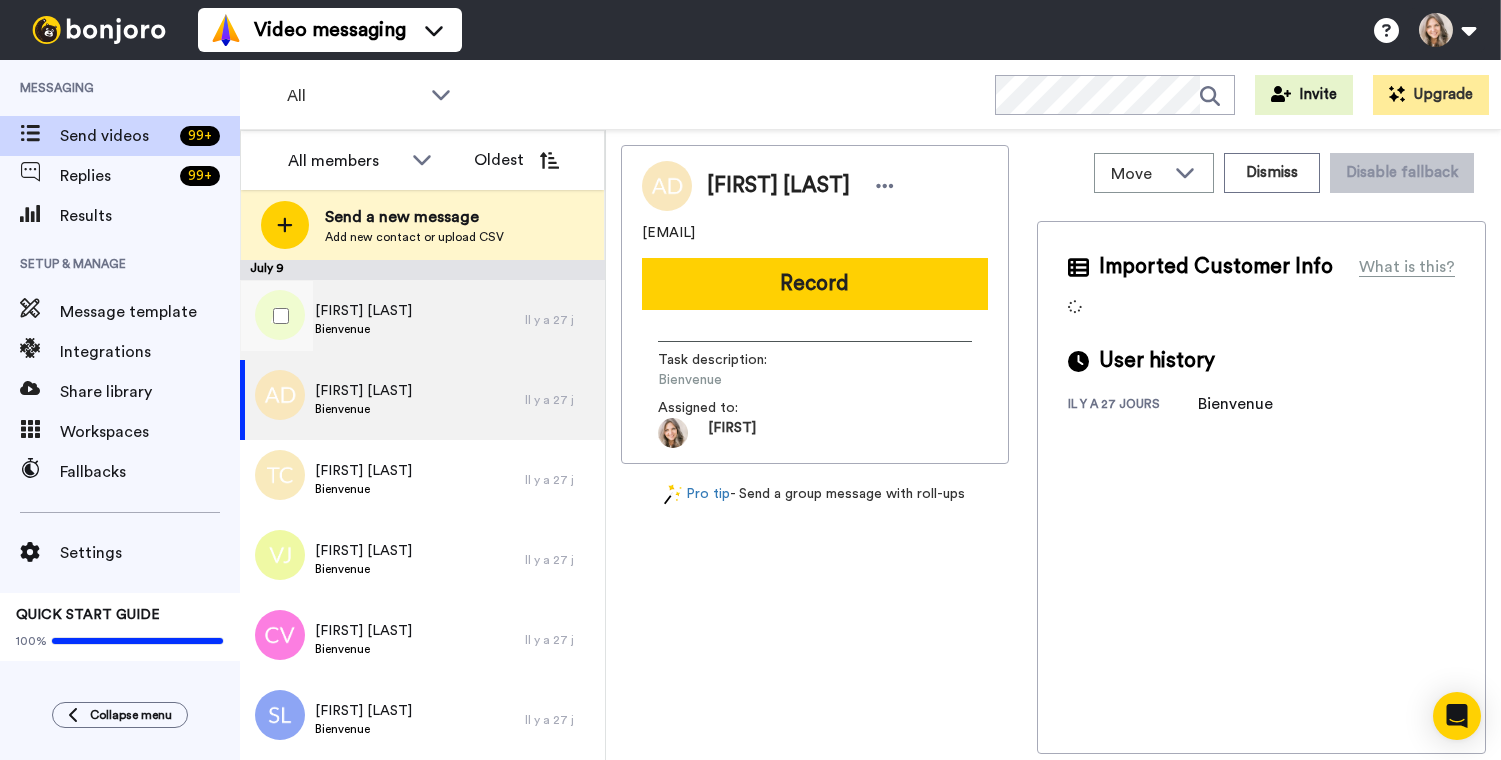 click on "[FIRST] [LAST] [LAST]" at bounding box center [382, 320] 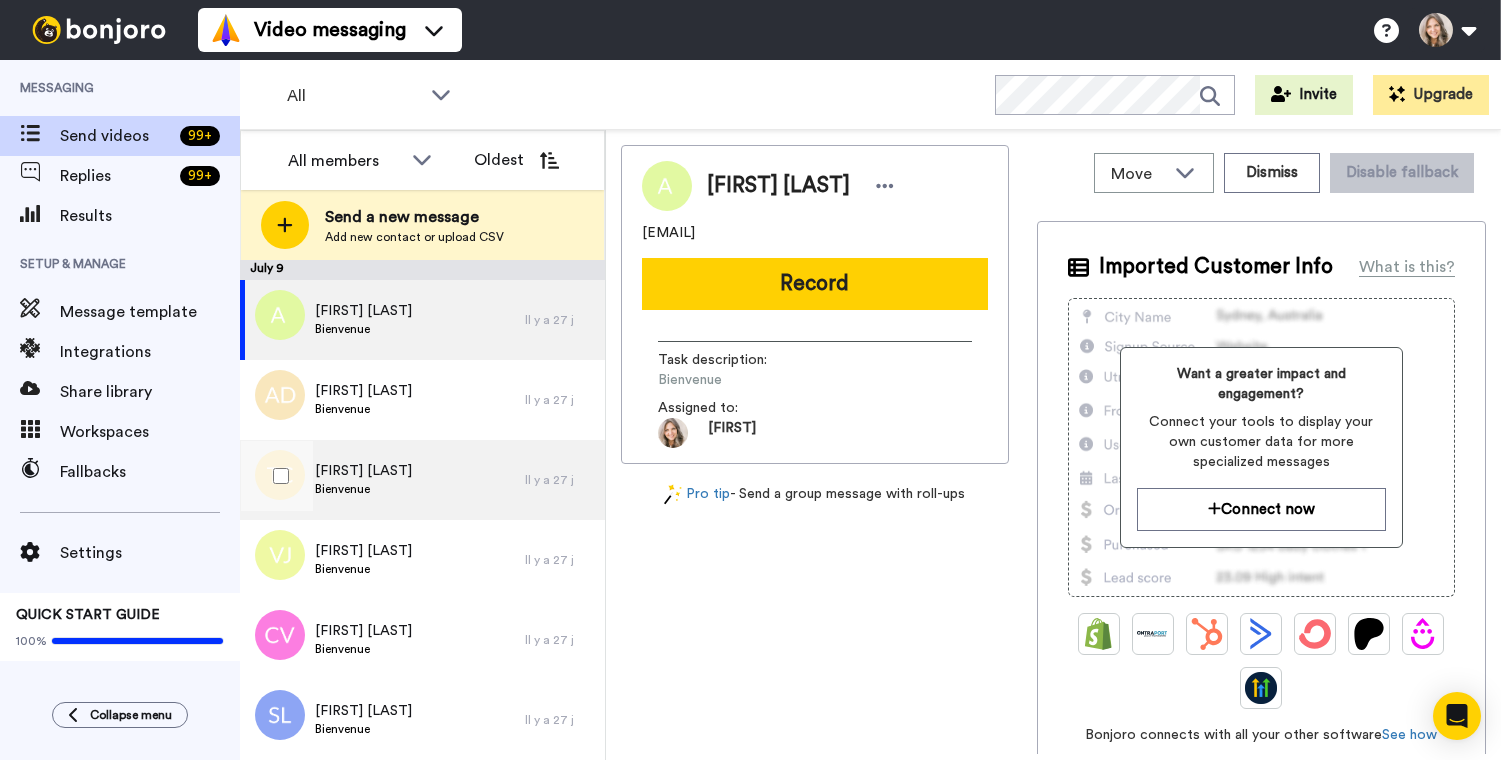 click on "[NAME] Bienvenue" at bounding box center (382, 480) 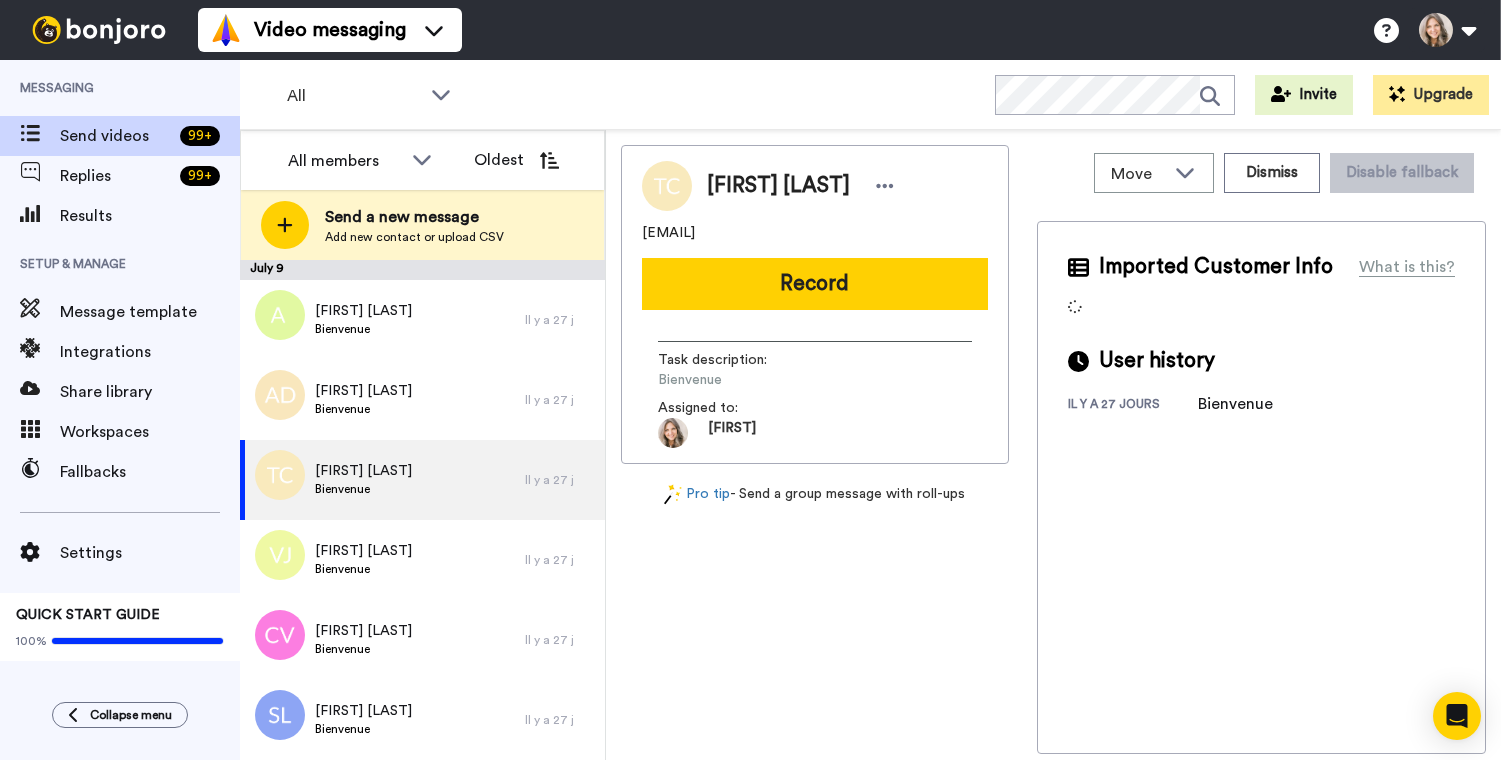 drag, startPoint x: 642, startPoint y: 233, endPoint x: 703, endPoint y: 232, distance: 61.008198 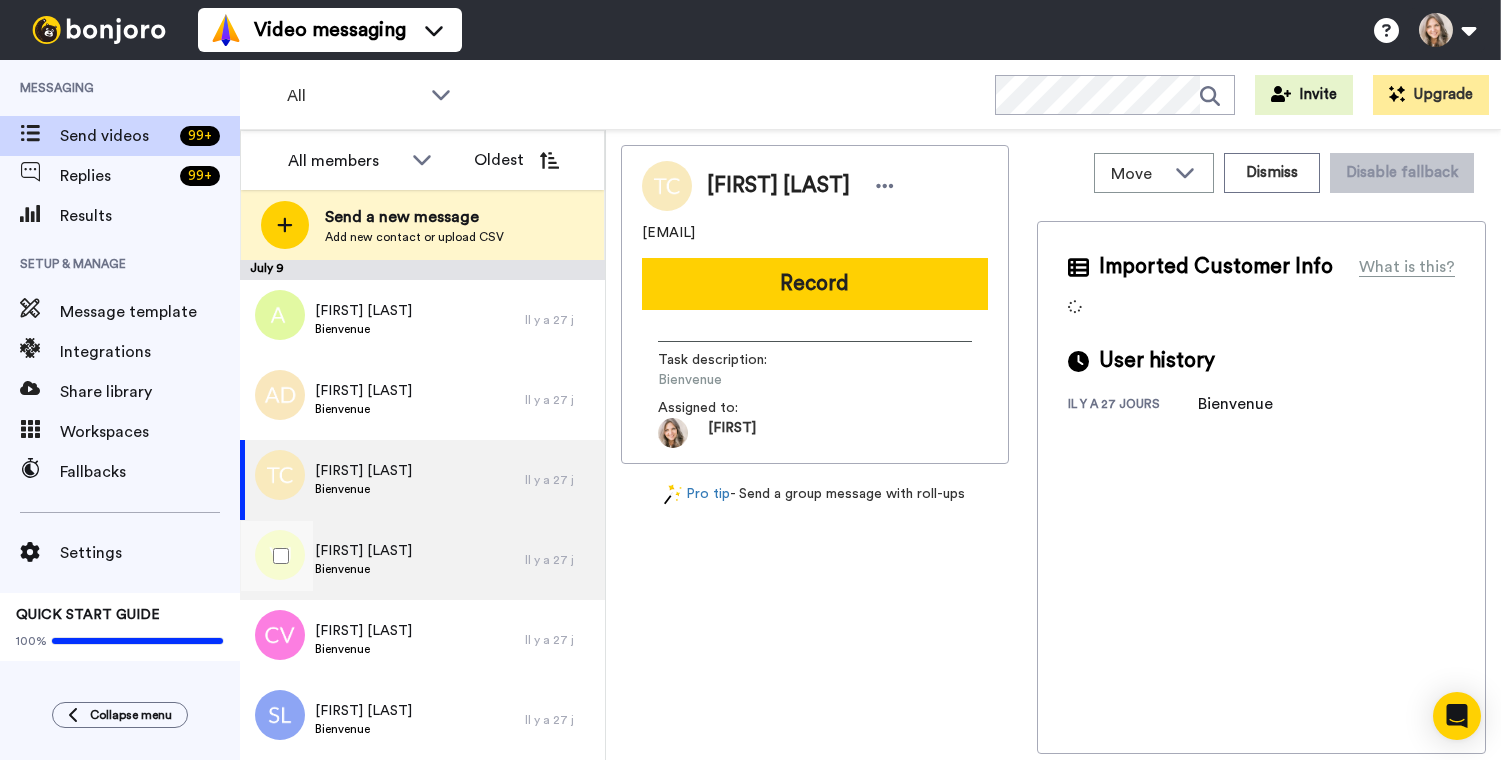 click on "[NAME] Bienvenue" at bounding box center [382, 560] 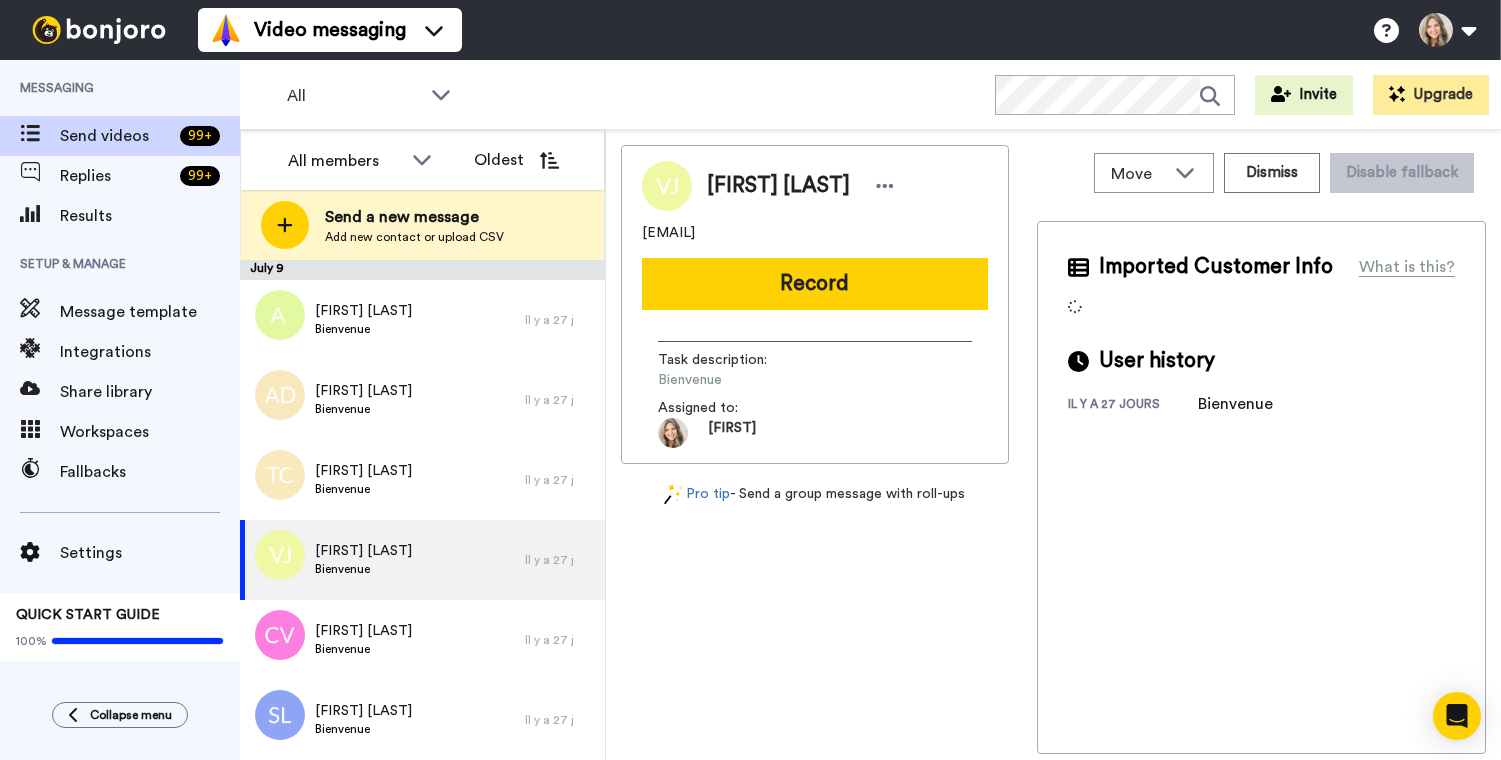 drag, startPoint x: 642, startPoint y: 234, endPoint x: 691, endPoint y: 234, distance: 49 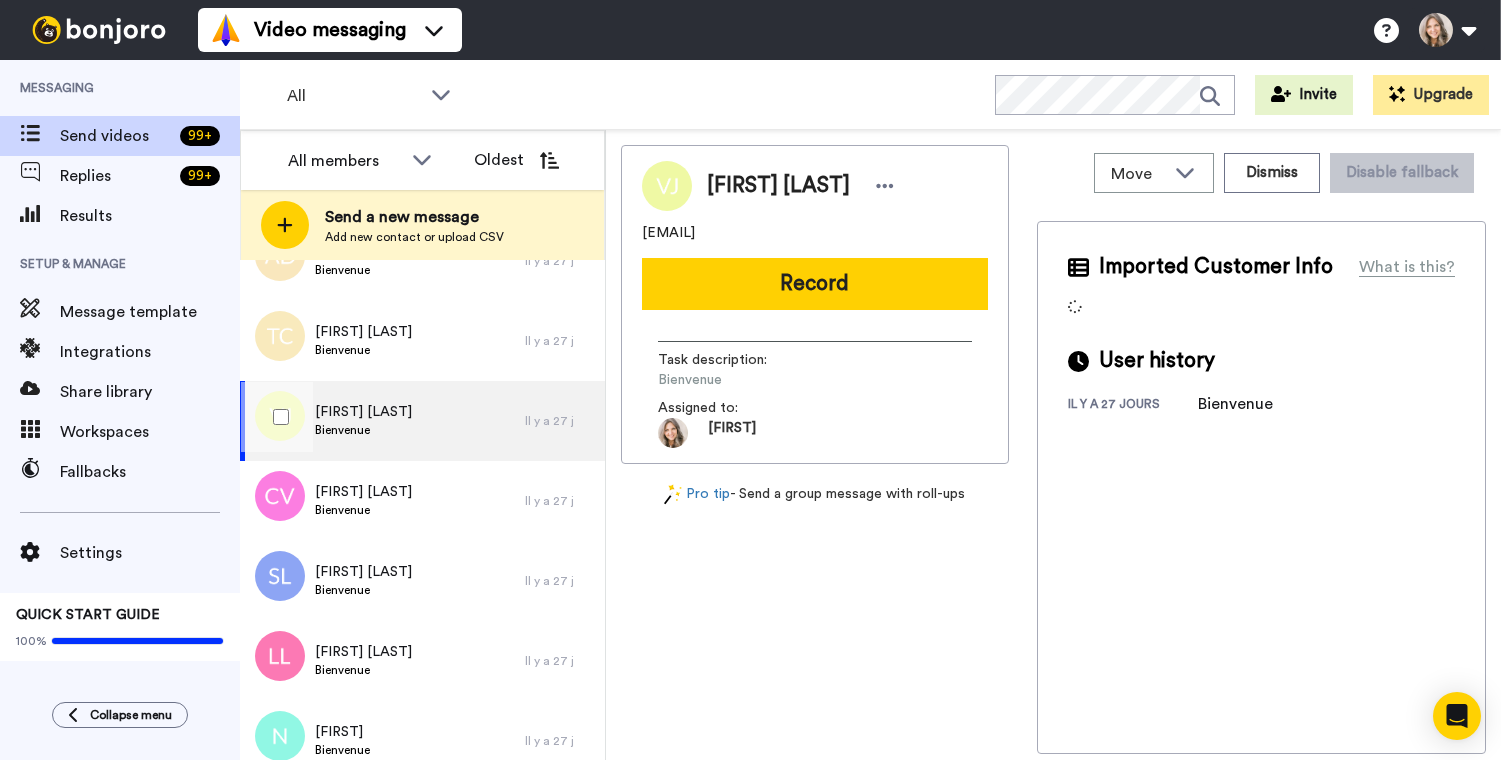 scroll, scrollTop: 147, scrollLeft: 0, axis: vertical 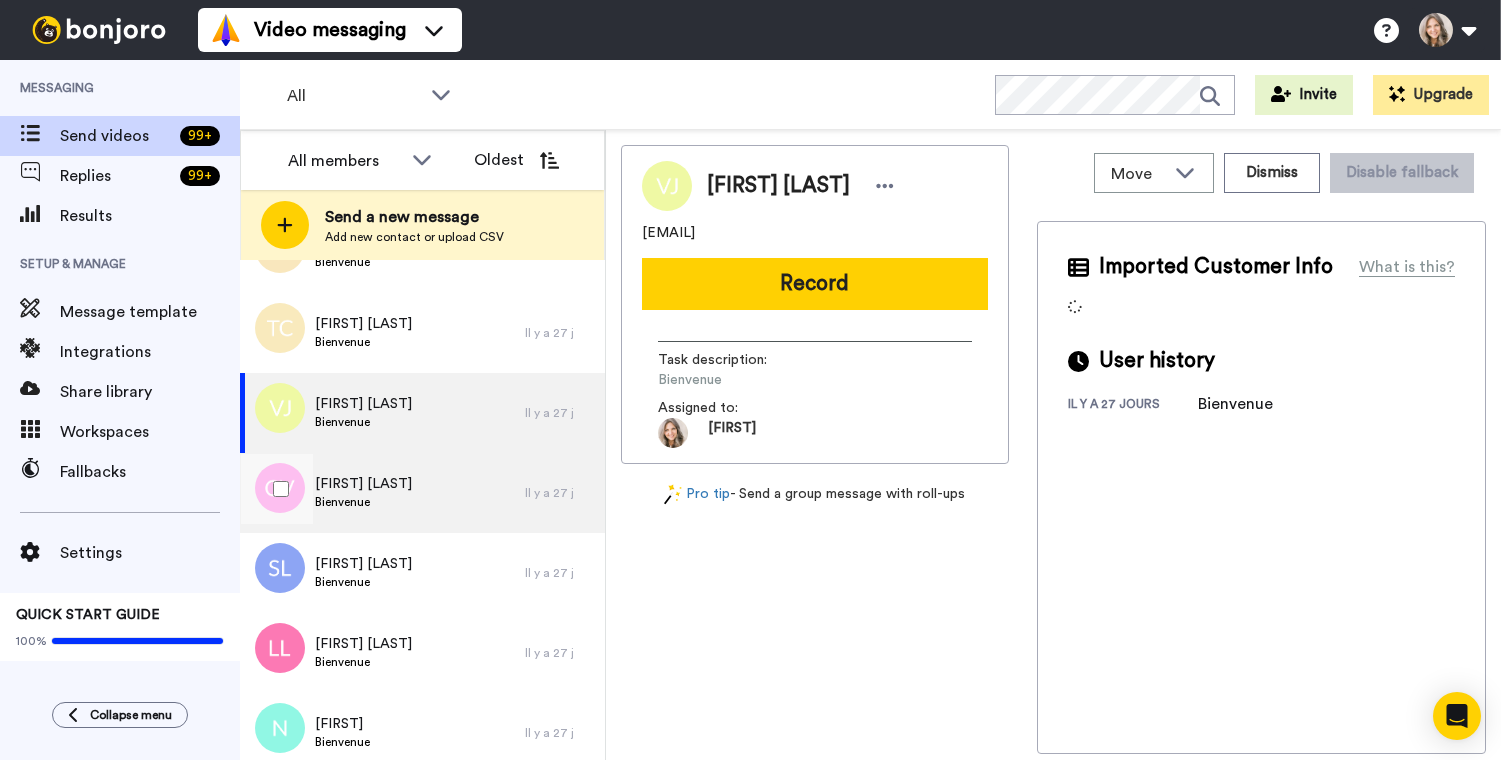 click on "Bienvenue" at bounding box center (363, 502) 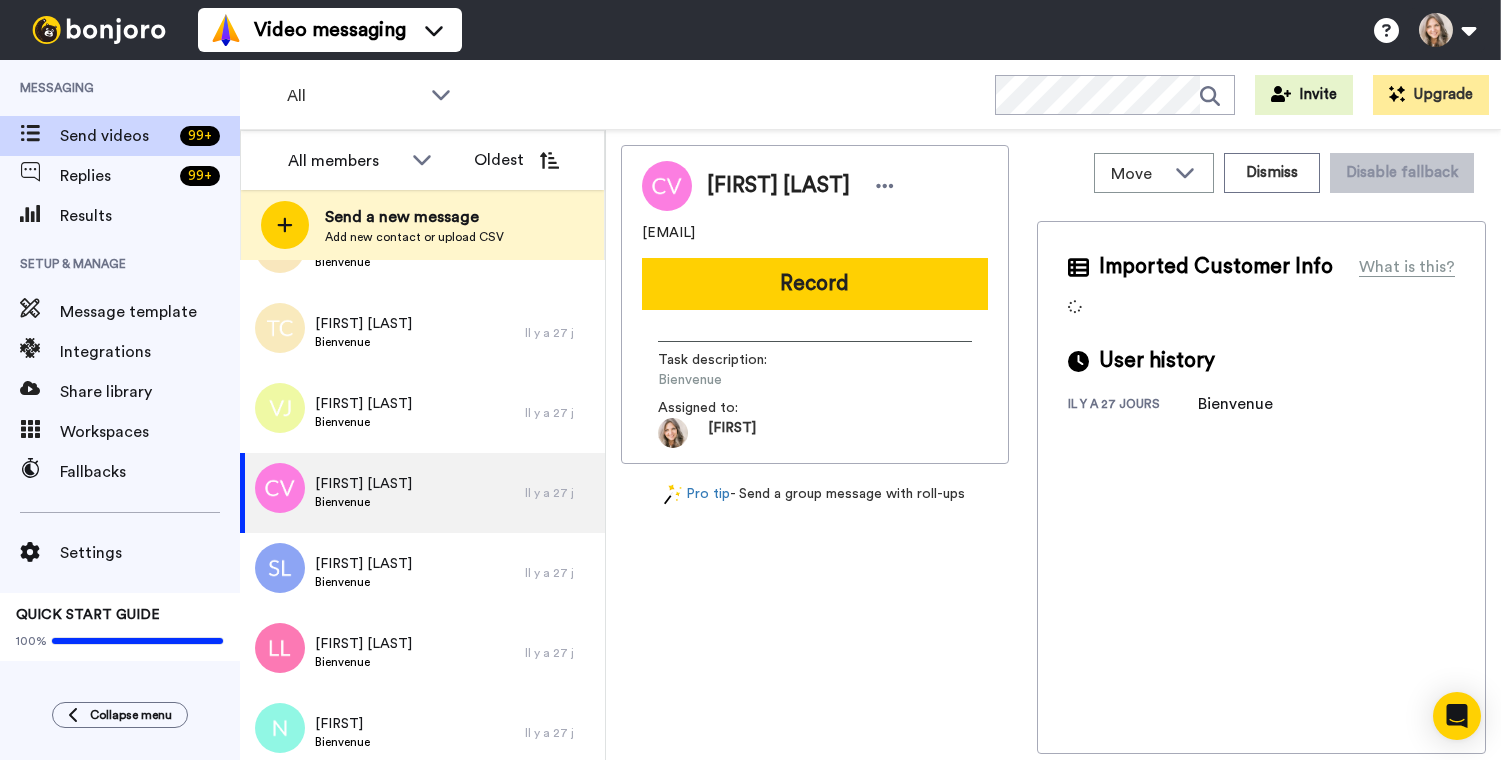 drag, startPoint x: 642, startPoint y: 237, endPoint x: 702, endPoint y: 235, distance: 60.033325 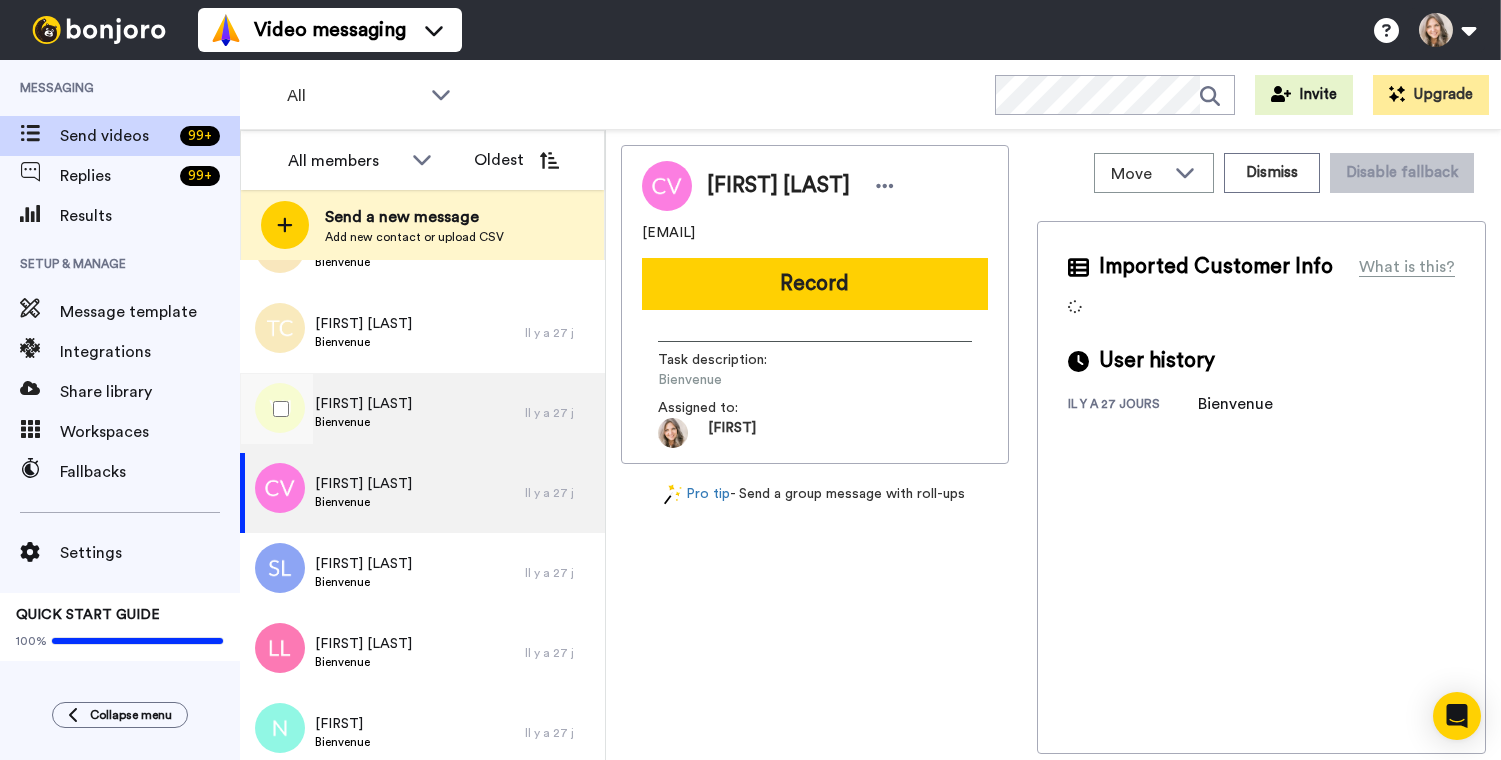 scroll, scrollTop: 0, scrollLeft: 0, axis: both 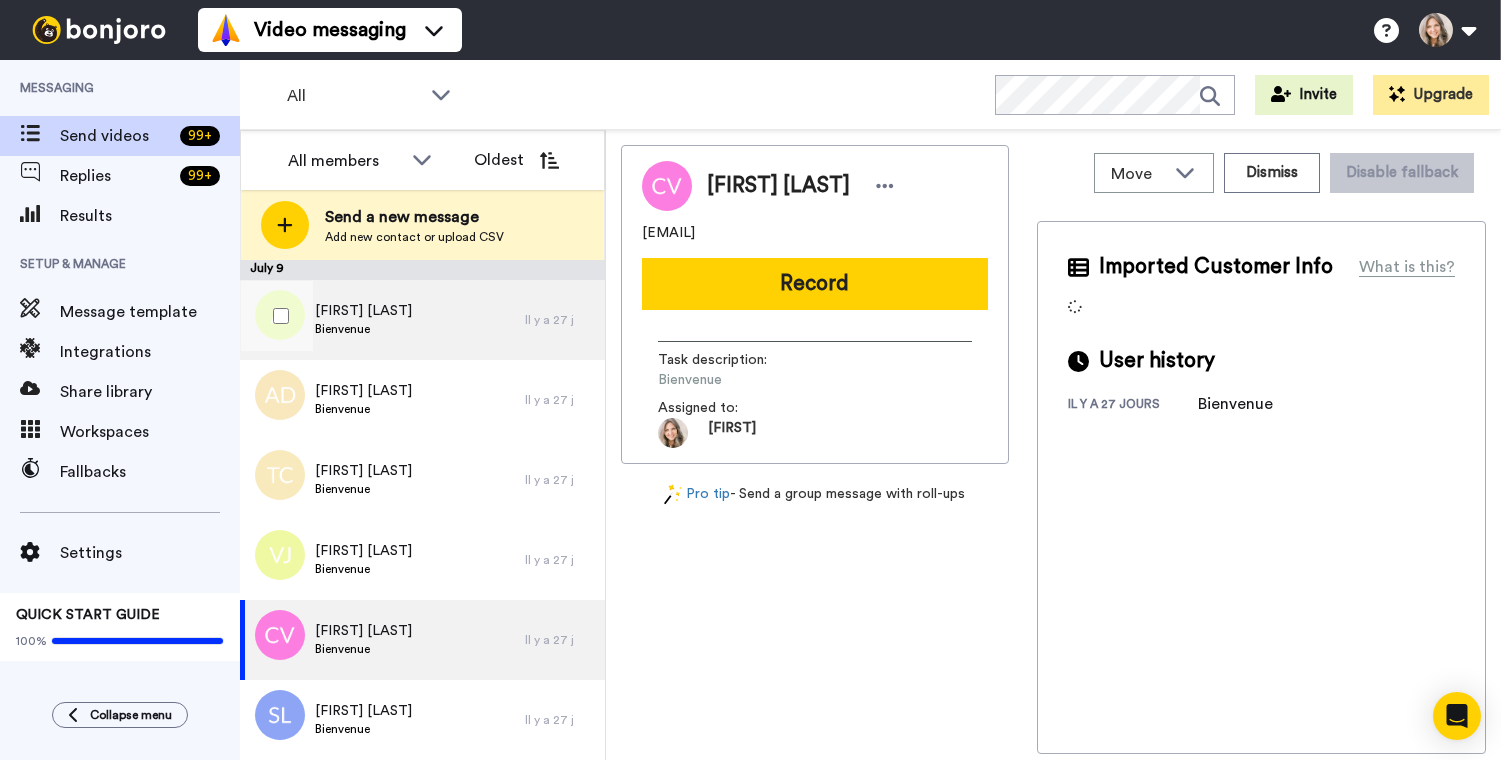 click on "[FIRST] [LAST] [LAST]" at bounding box center [382, 320] 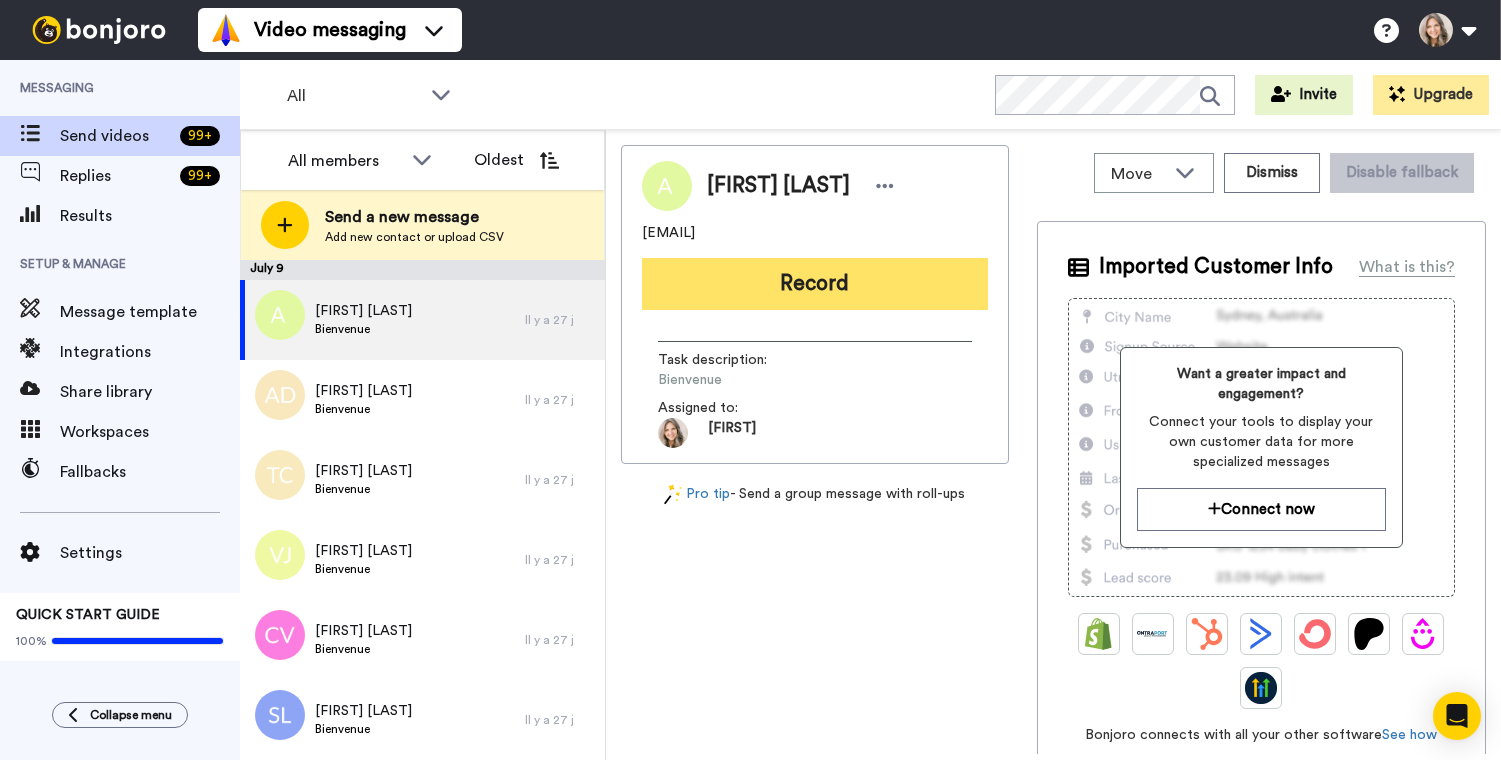 click on "Record" at bounding box center [815, 284] 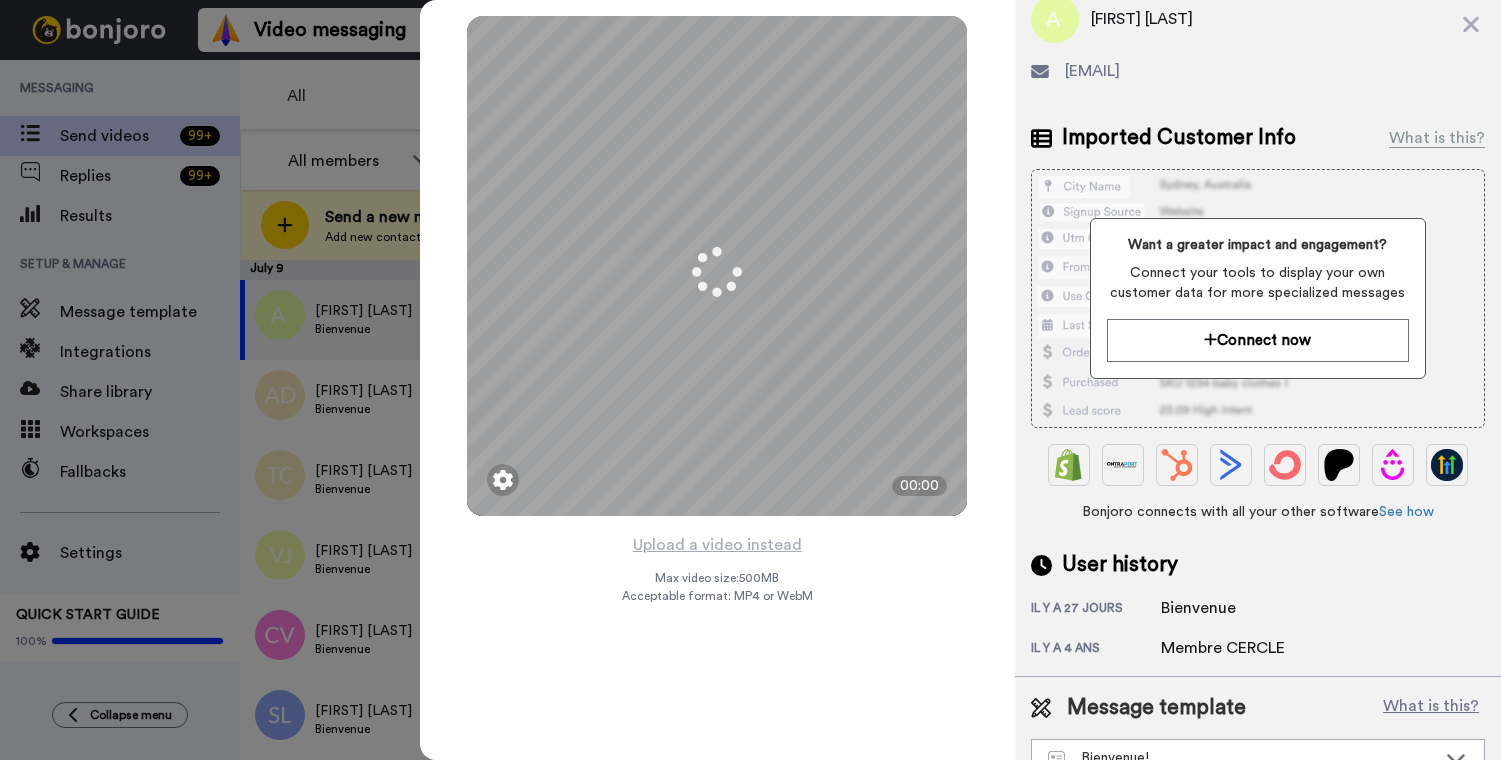 scroll, scrollTop: 106, scrollLeft: 0, axis: vertical 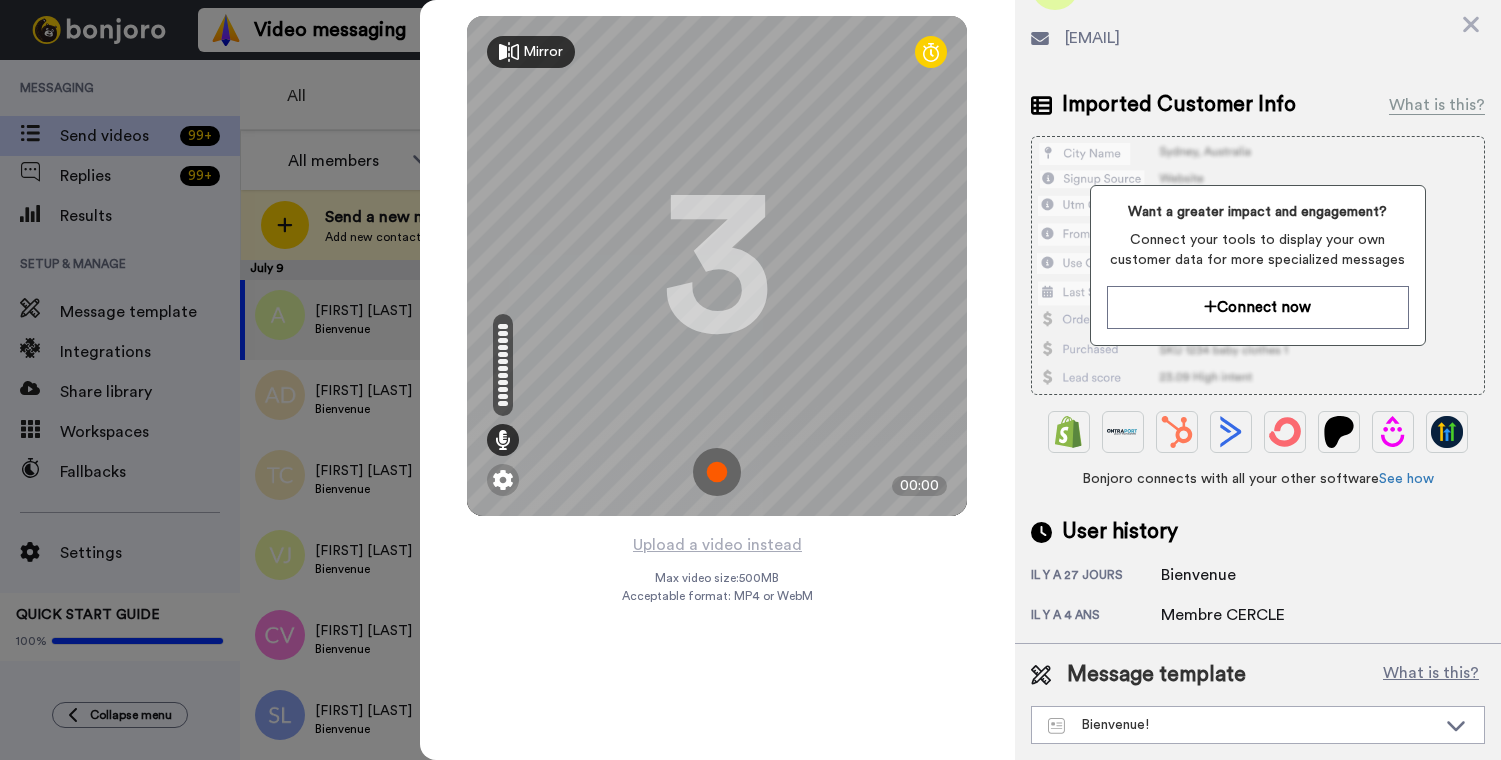 click at bounding box center [717, 472] 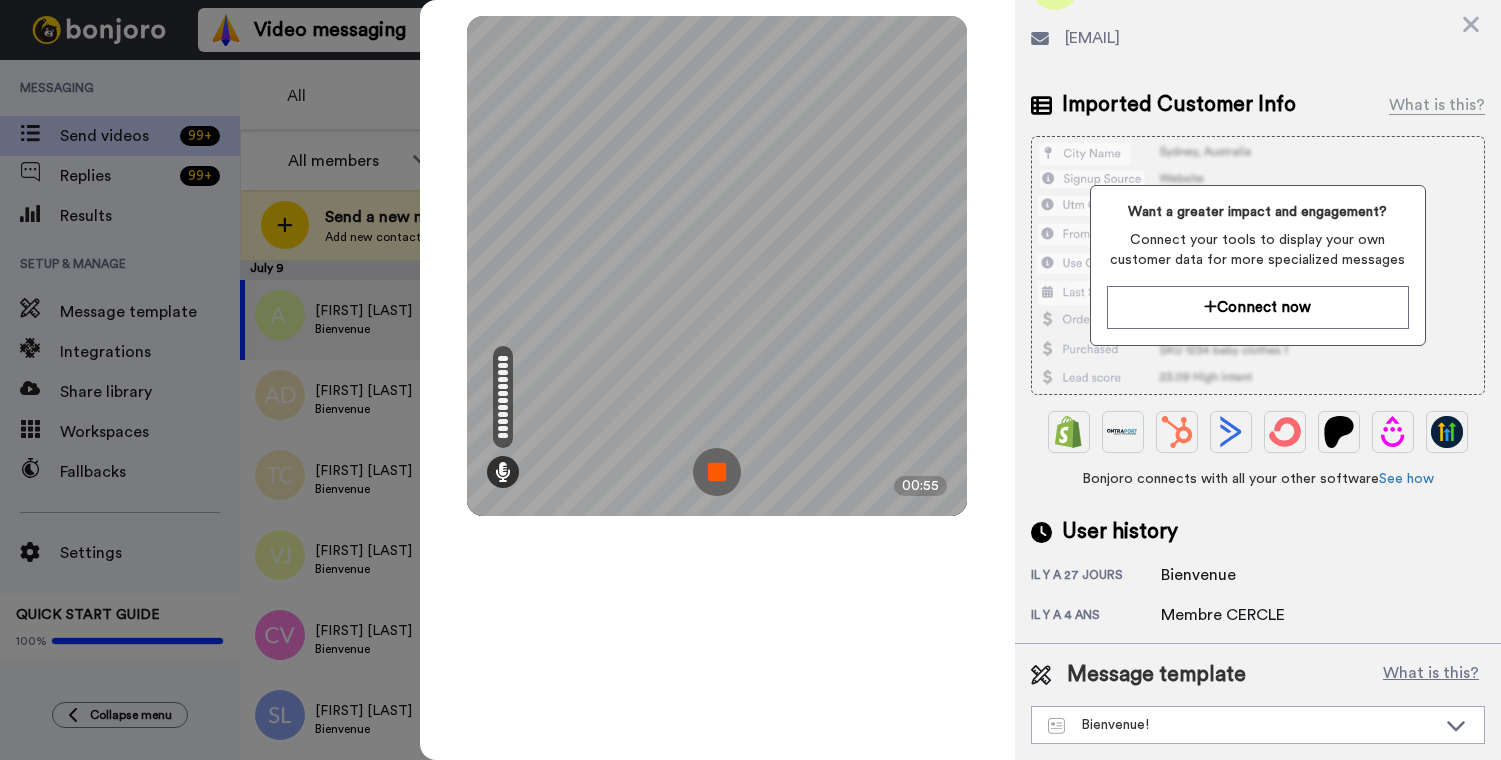 click at bounding box center (717, 472) 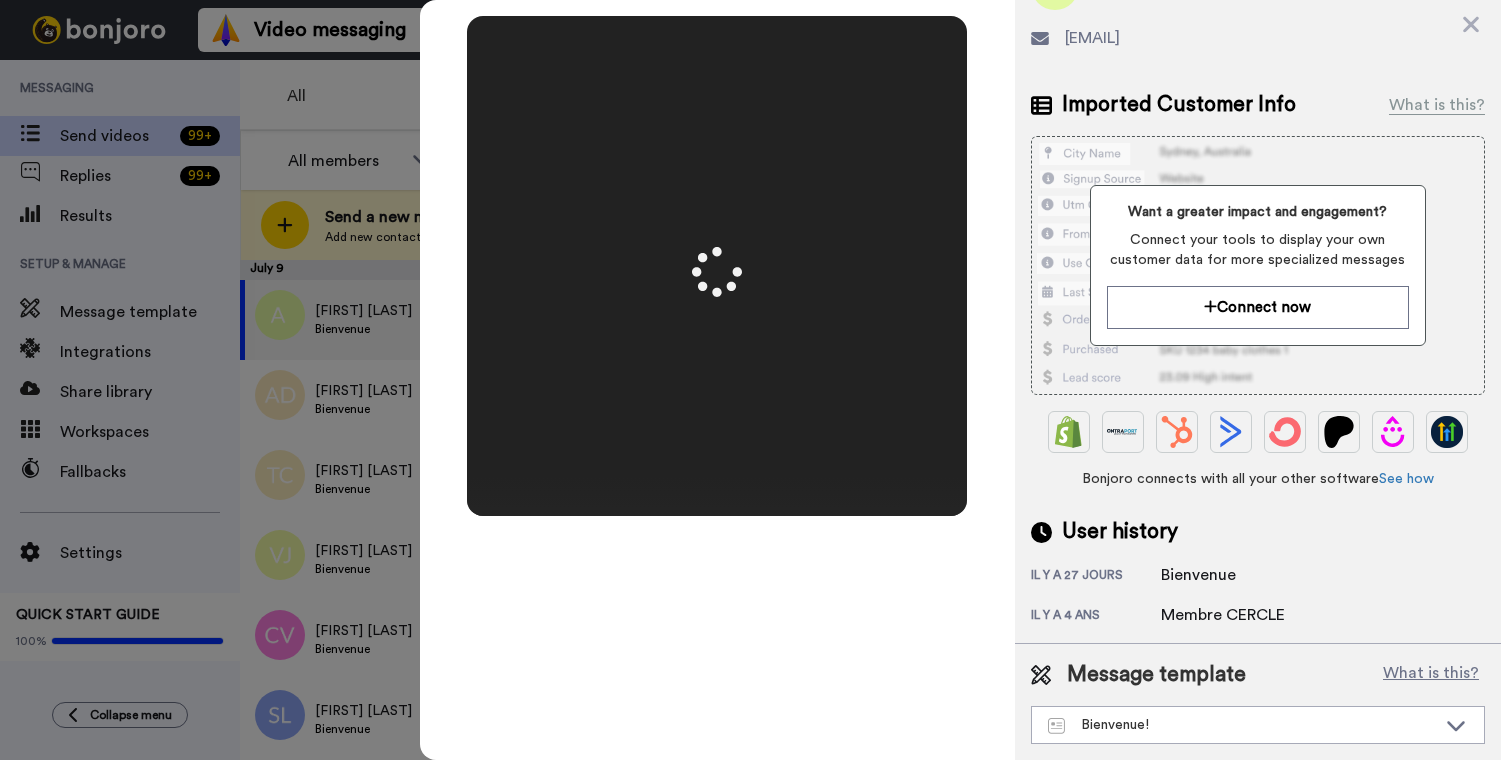 scroll, scrollTop: 0, scrollLeft: 0, axis: both 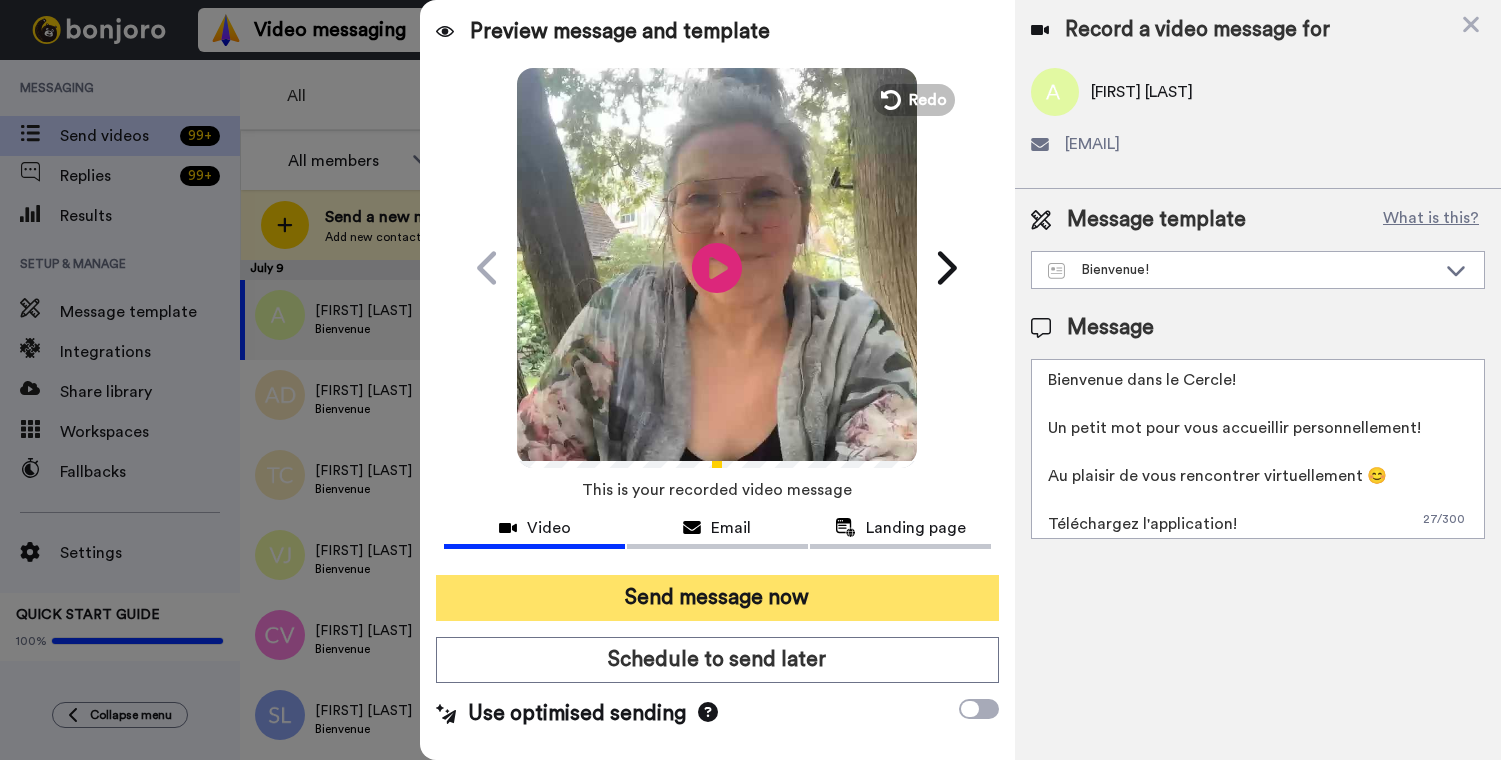 click on "Send message now" at bounding box center [717, 598] 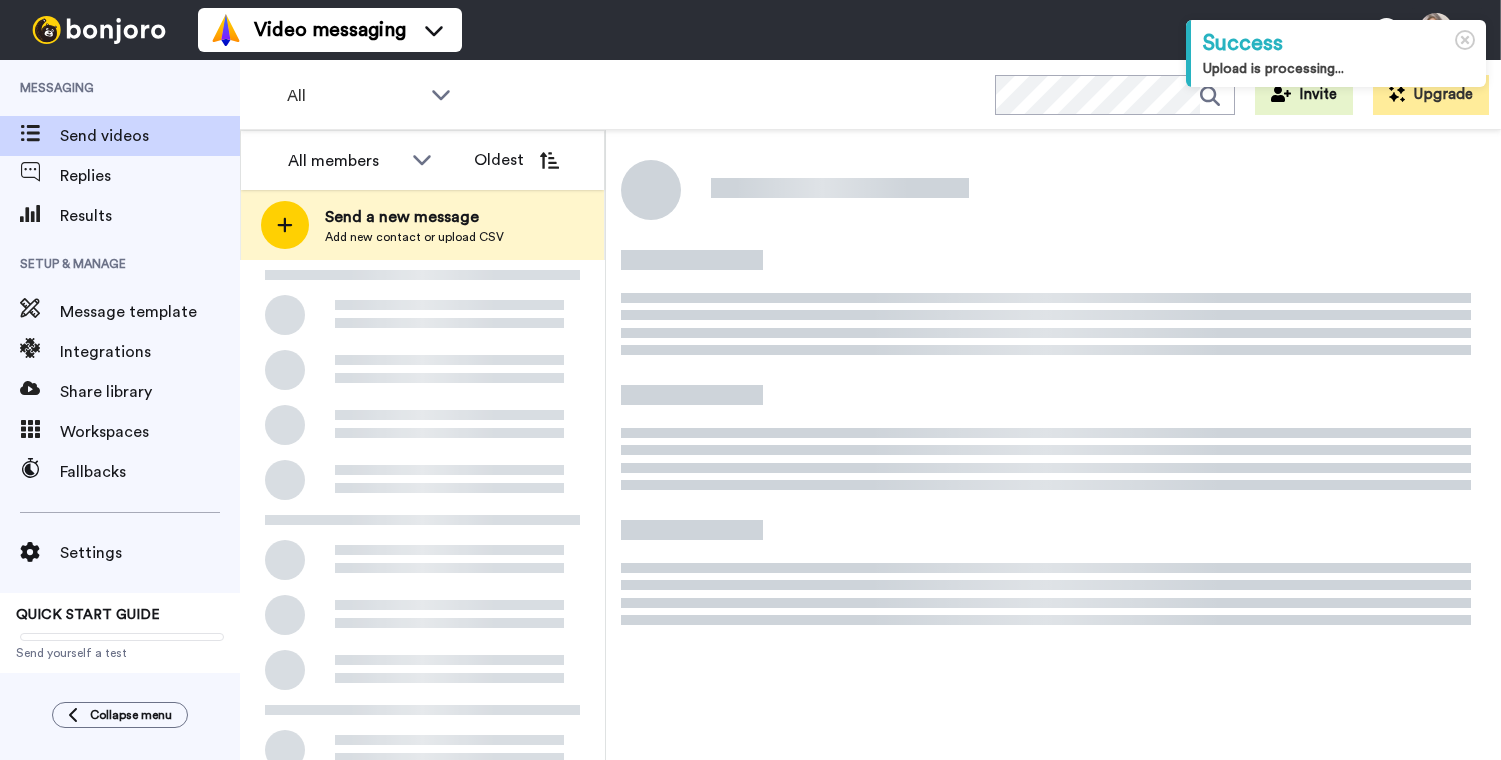 scroll, scrollTop: 0, scrollLeft: 0, axis: both 